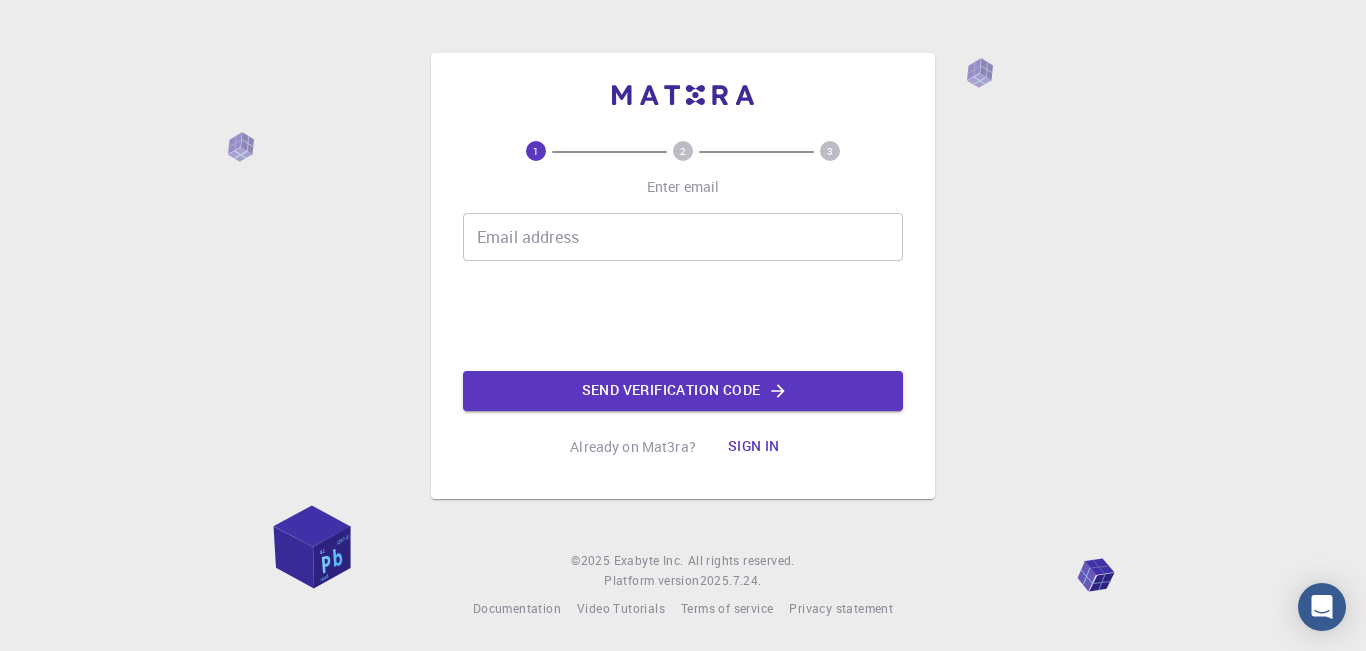 scroll, scrollTop: 0, scrollLeft: 0, axis: both 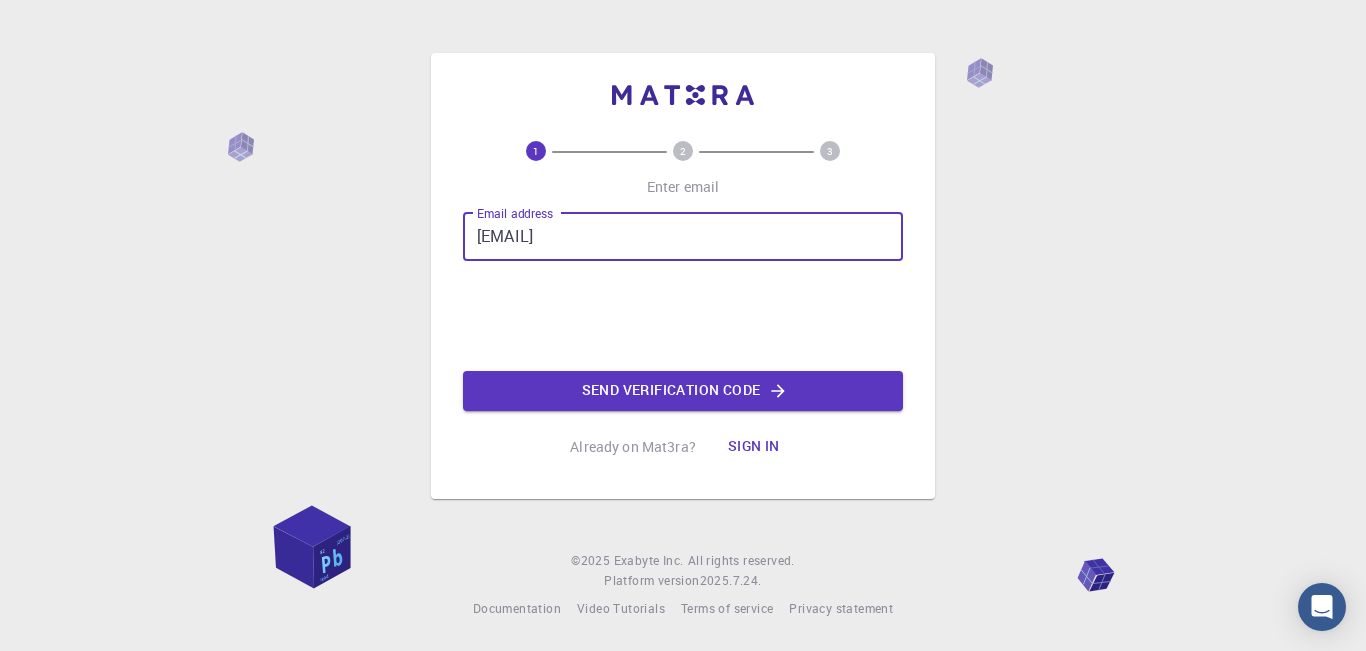 type on "daniel.valim@unemat.br" 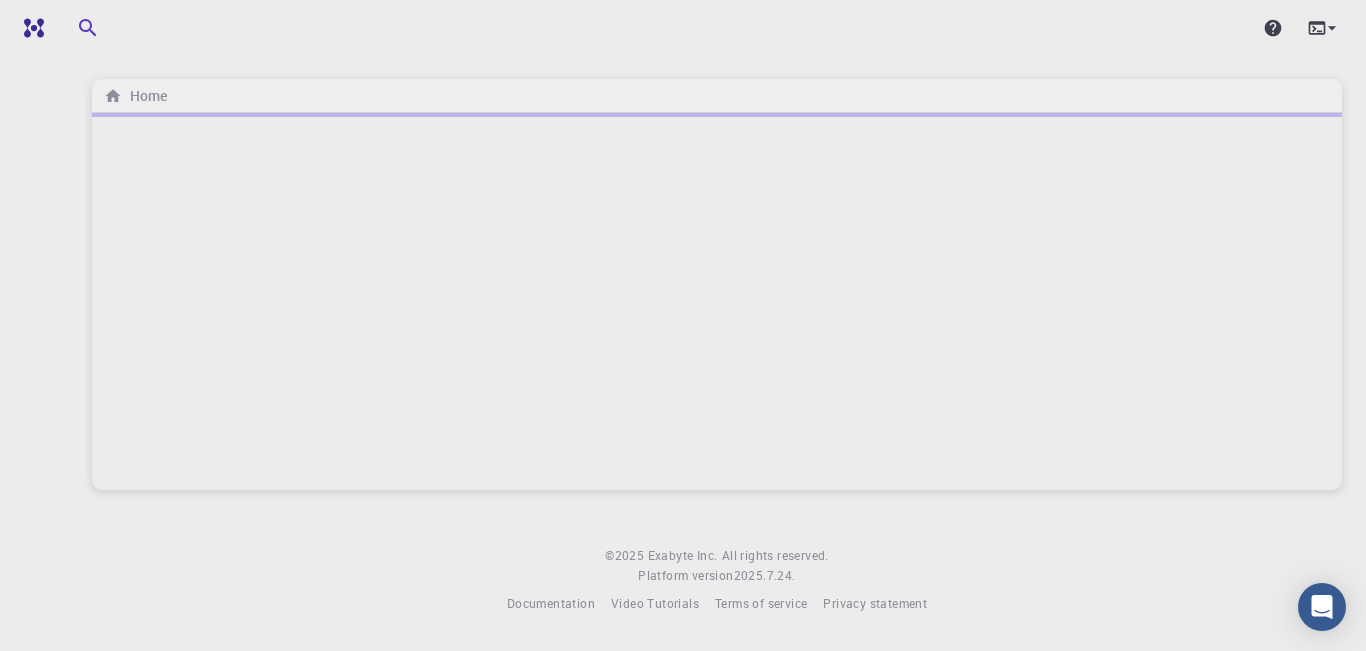 scroll, scrollTop: 0, scrollLeft: 0, axis: both 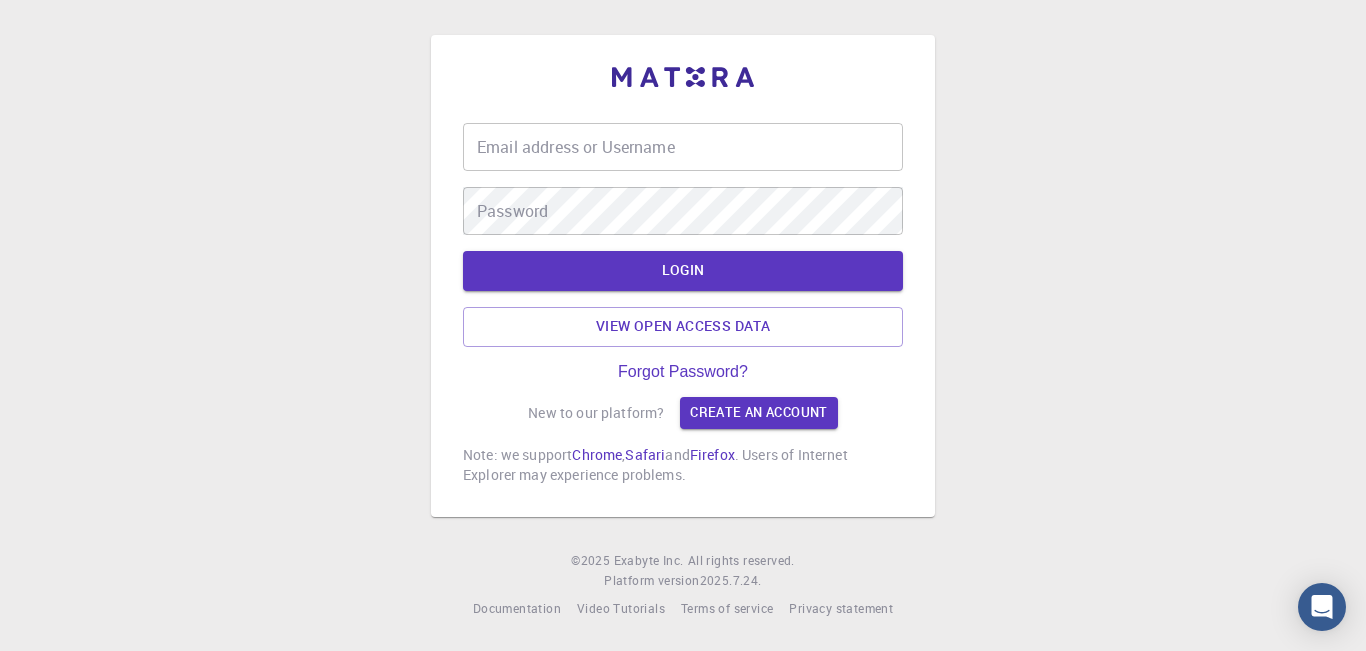 type on "[USERNAME]" 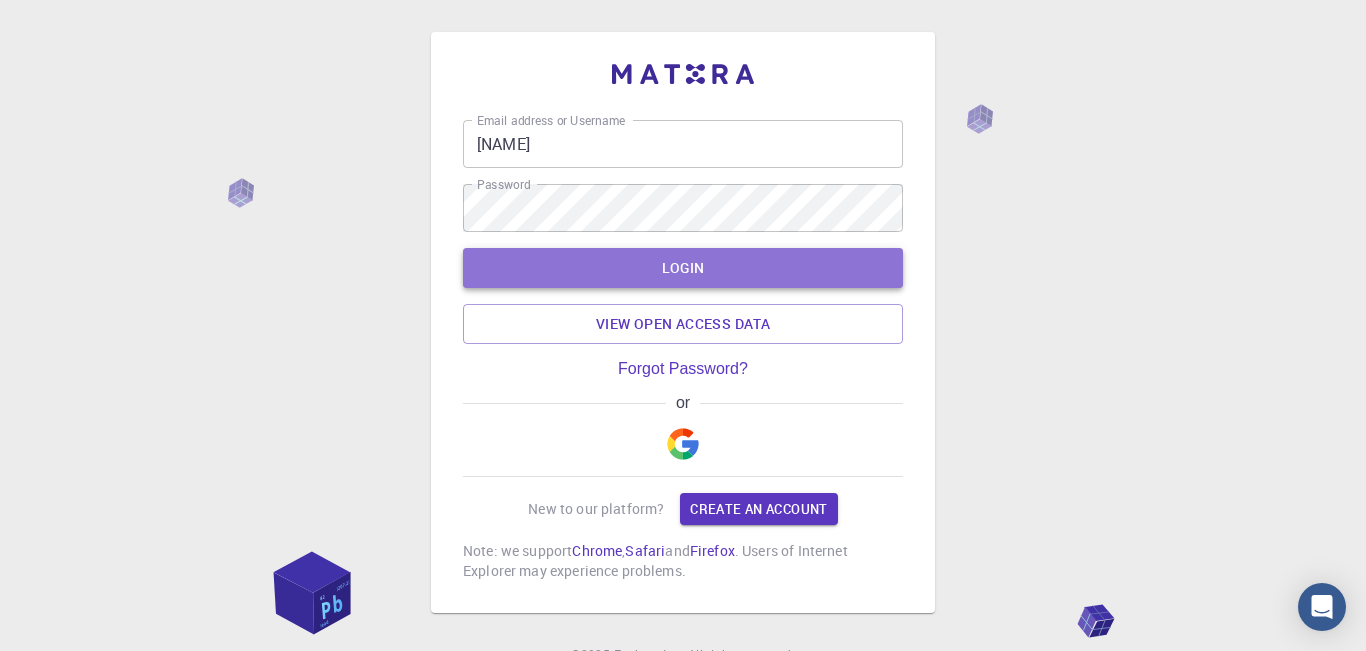 click on "LOGIN" at bounding box center (683, 268) 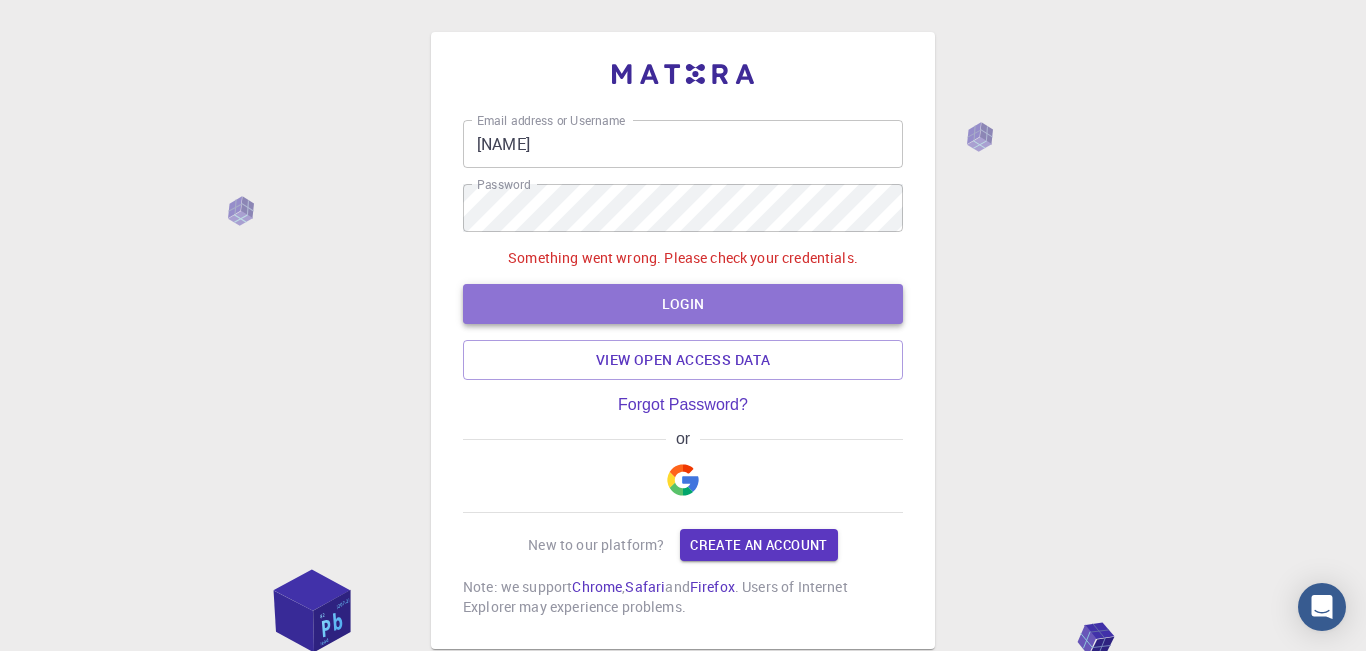 click on "LOGIN" at bounding box center [683, 304] 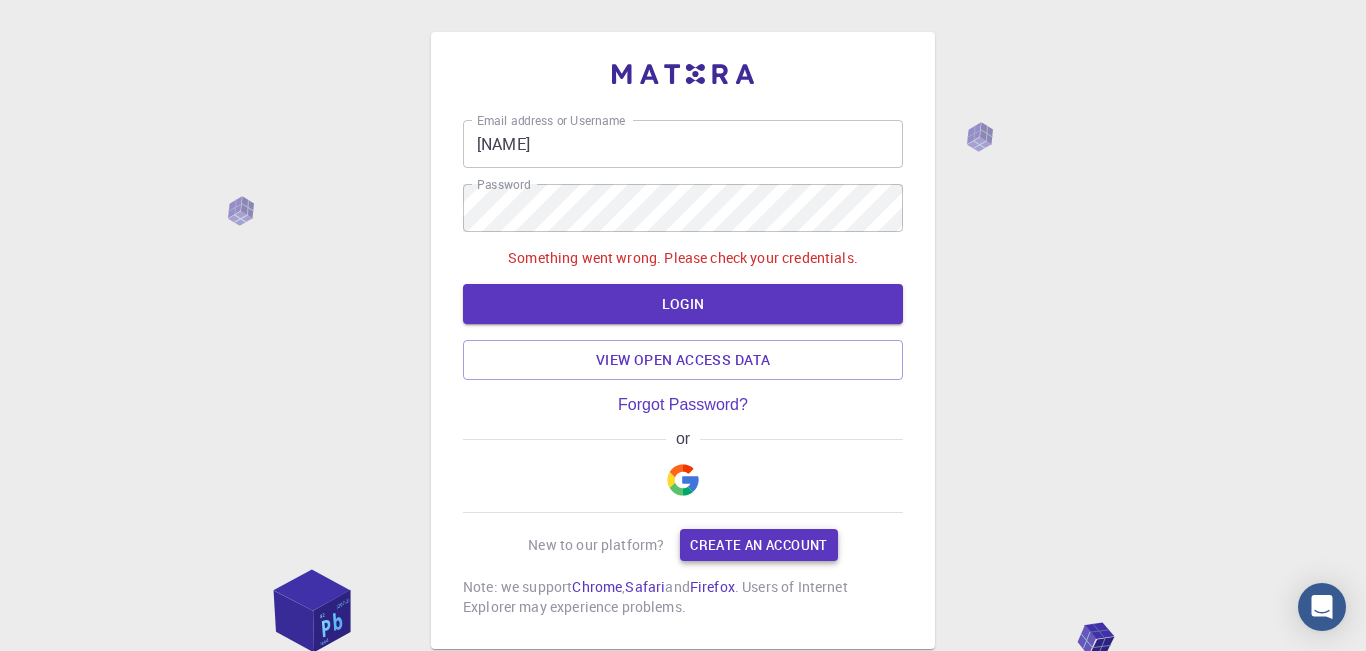 click on "Create an account" at bounding box center [758, 545] 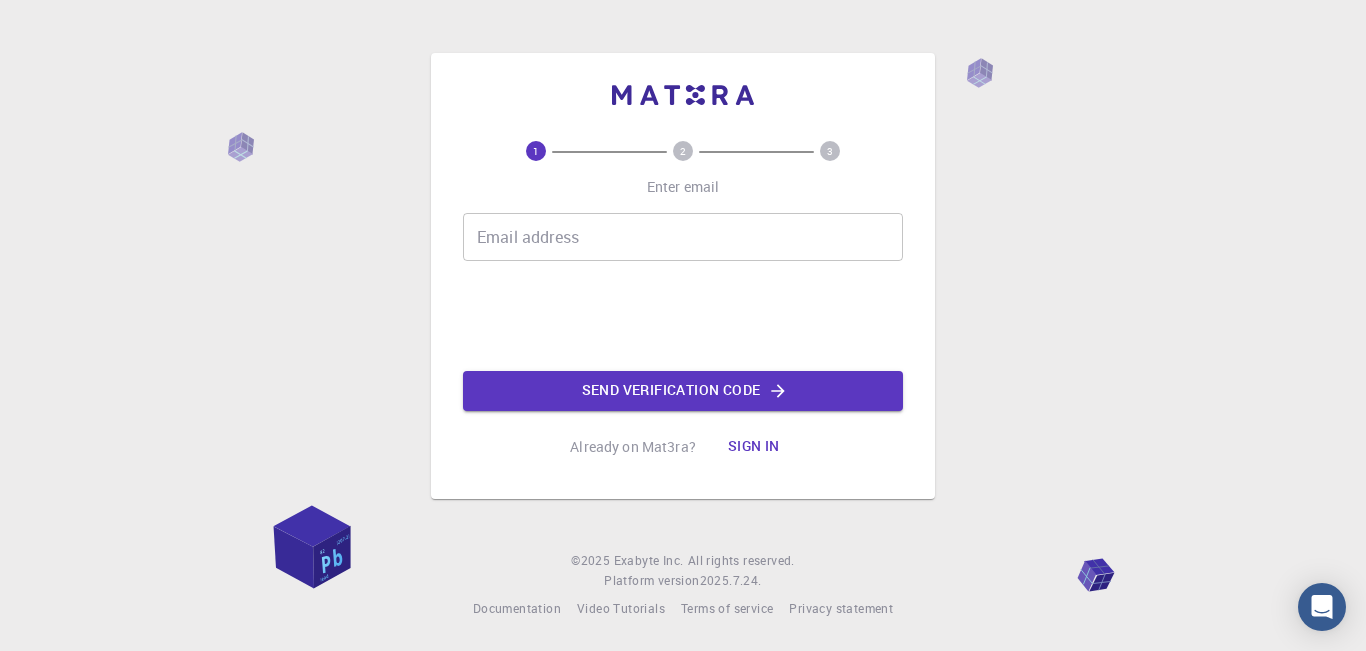 click on "Email address" at bounding box center [683, 237] 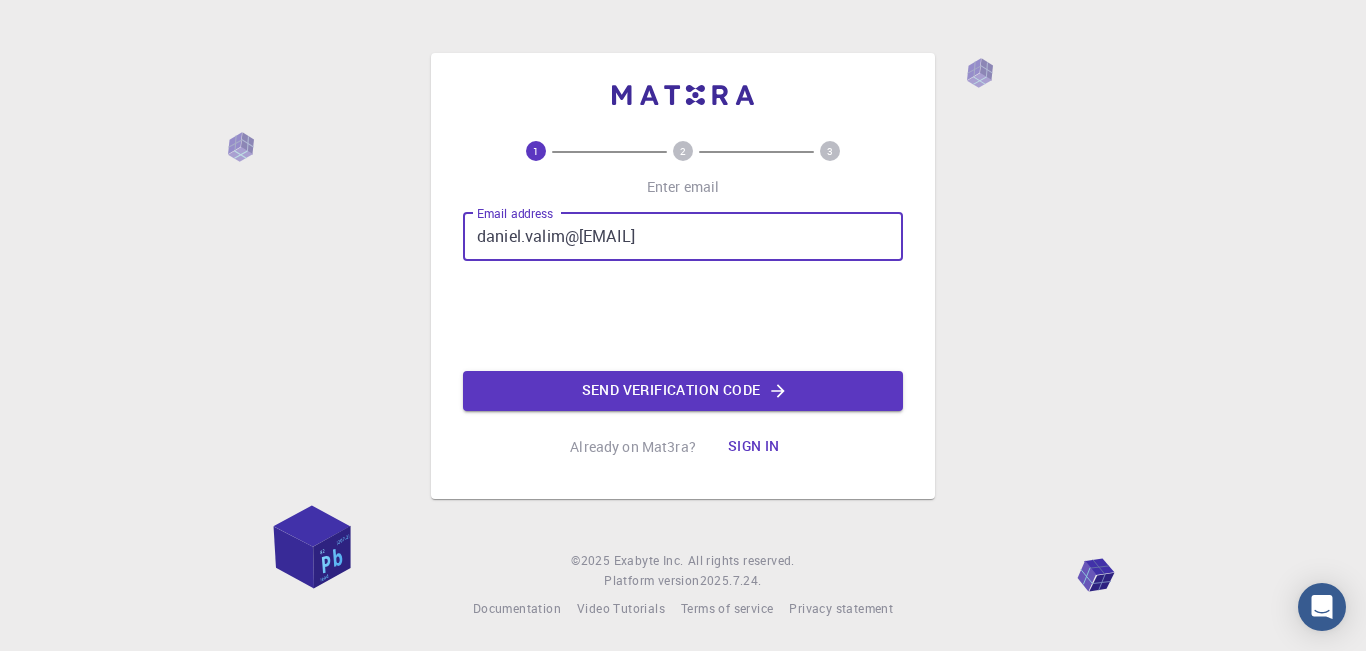 type on "daniel.valim@unemat.br" 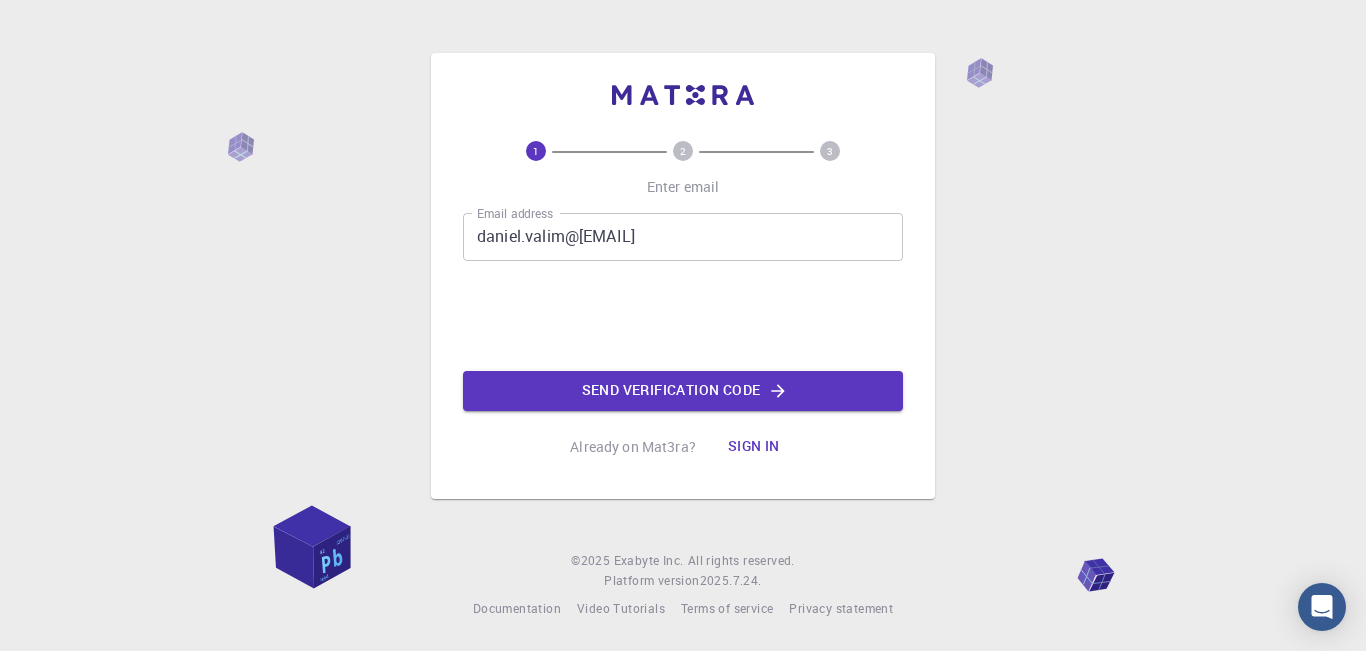 click on "Sign in" at bounding box center [754, 447] 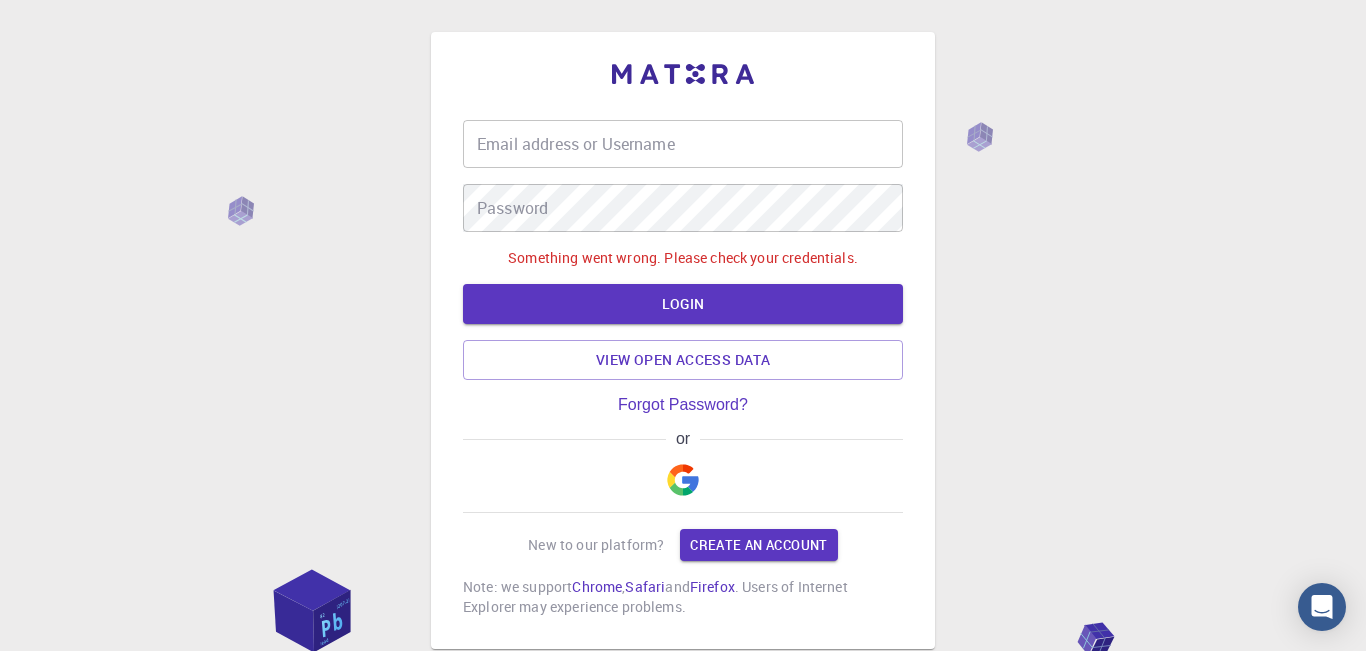 type on "[USERNAME]" 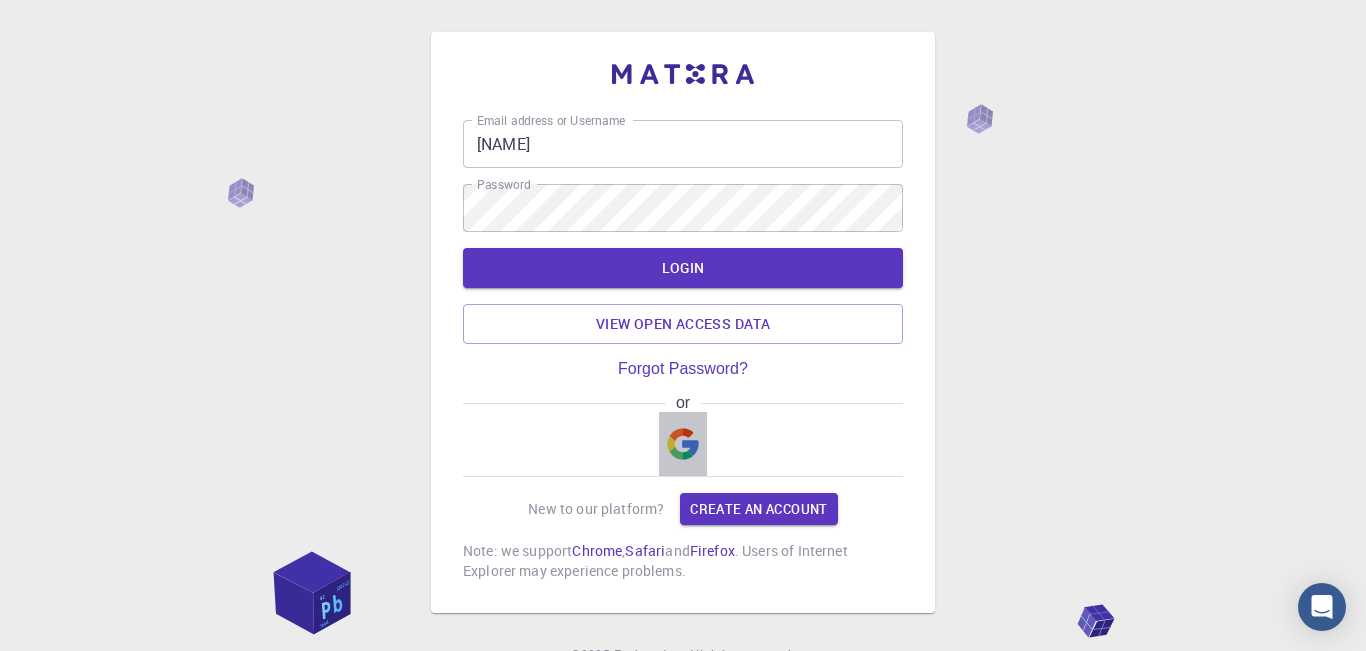 click at bounding box center [683, 444] 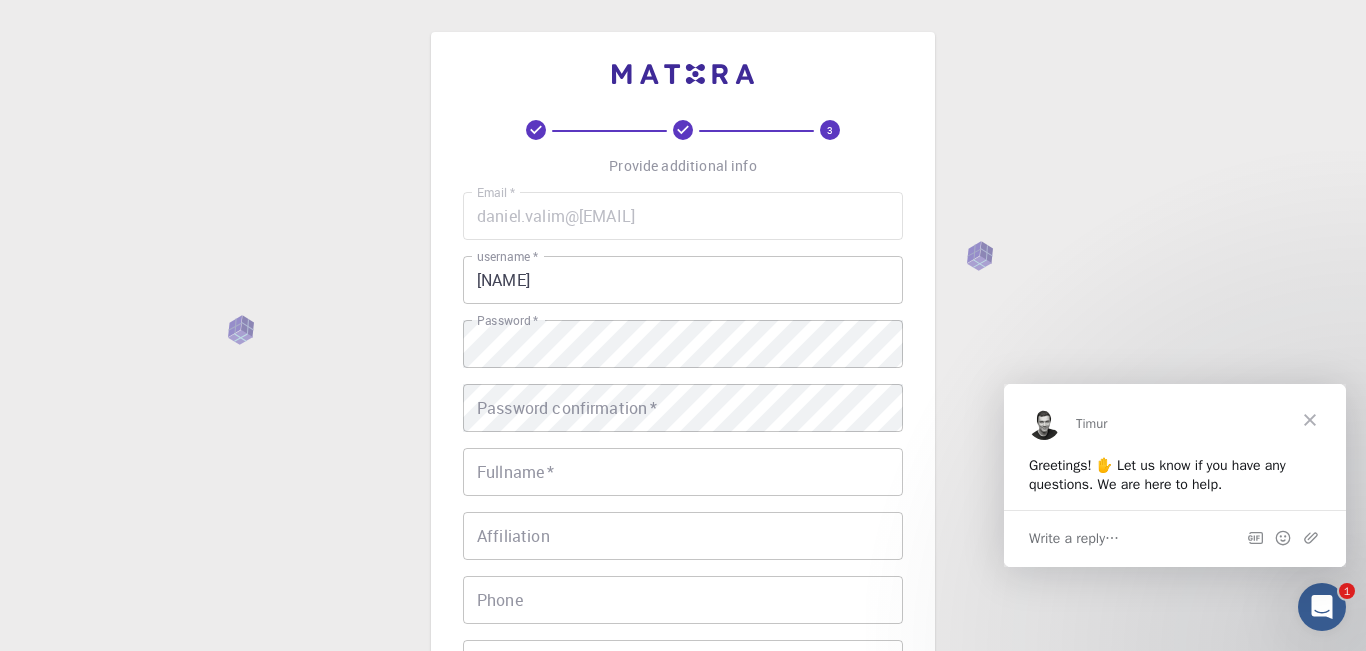 scroll, scrollTop: 0, scrollLeft: 0, axis: both 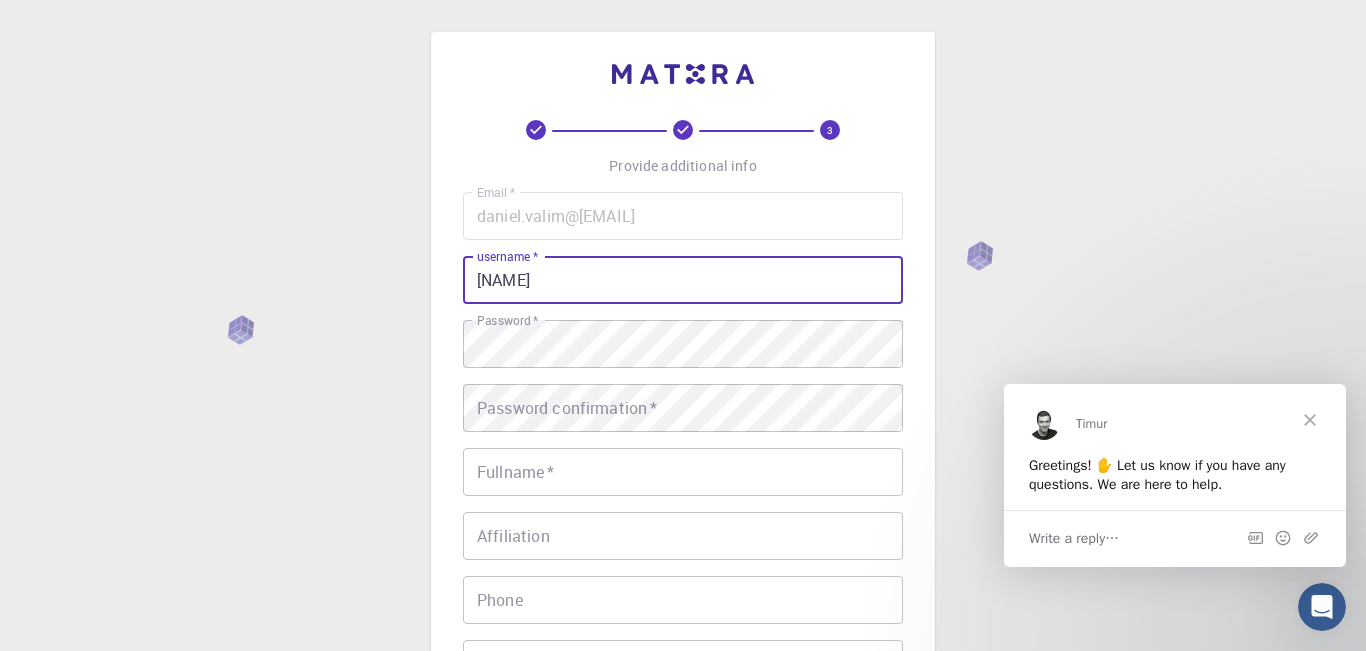 click on "[USERNAME]" at bounding box center (683, 280) 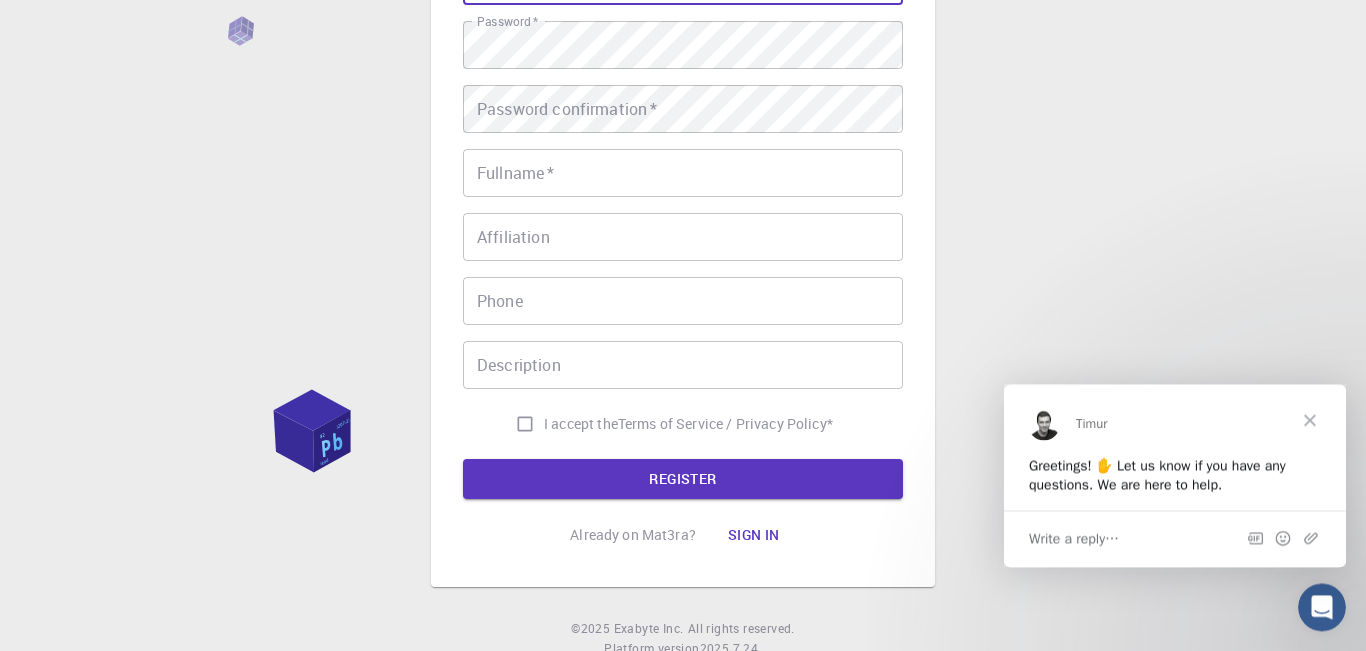 scroll, scrollTop: 102, scrollLeft: 0, axis: vertical 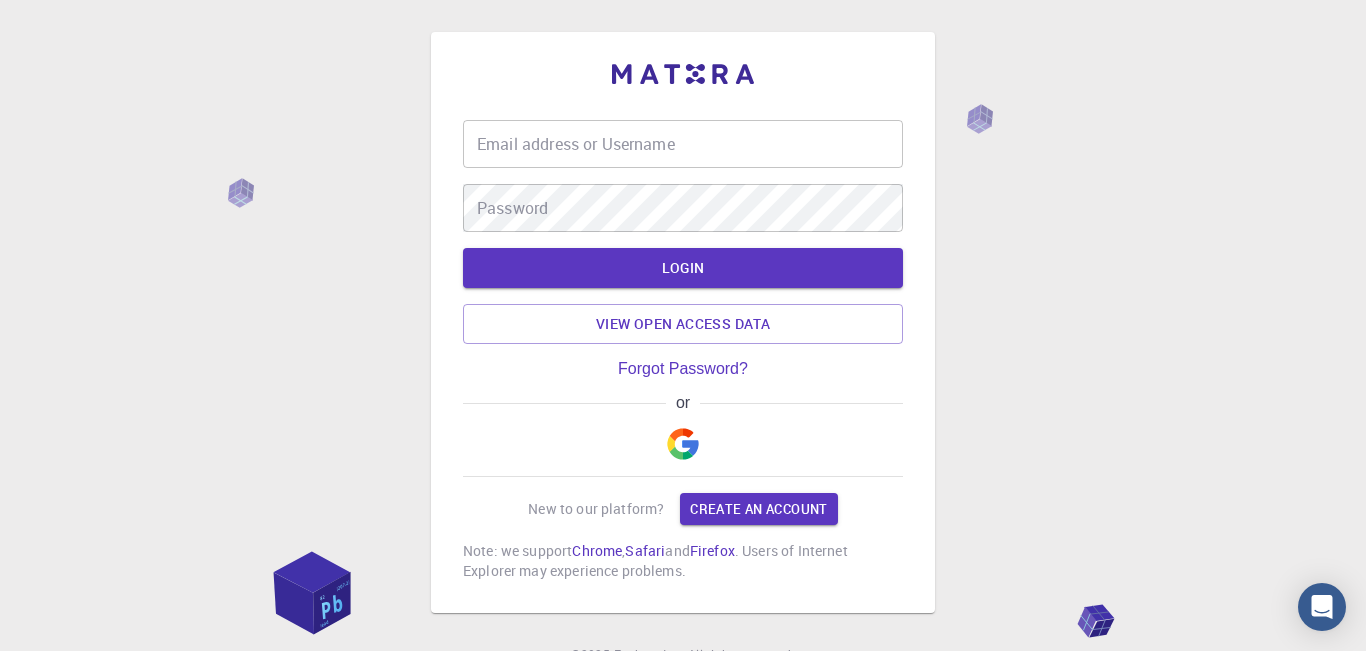 type on "[USERNAME]" 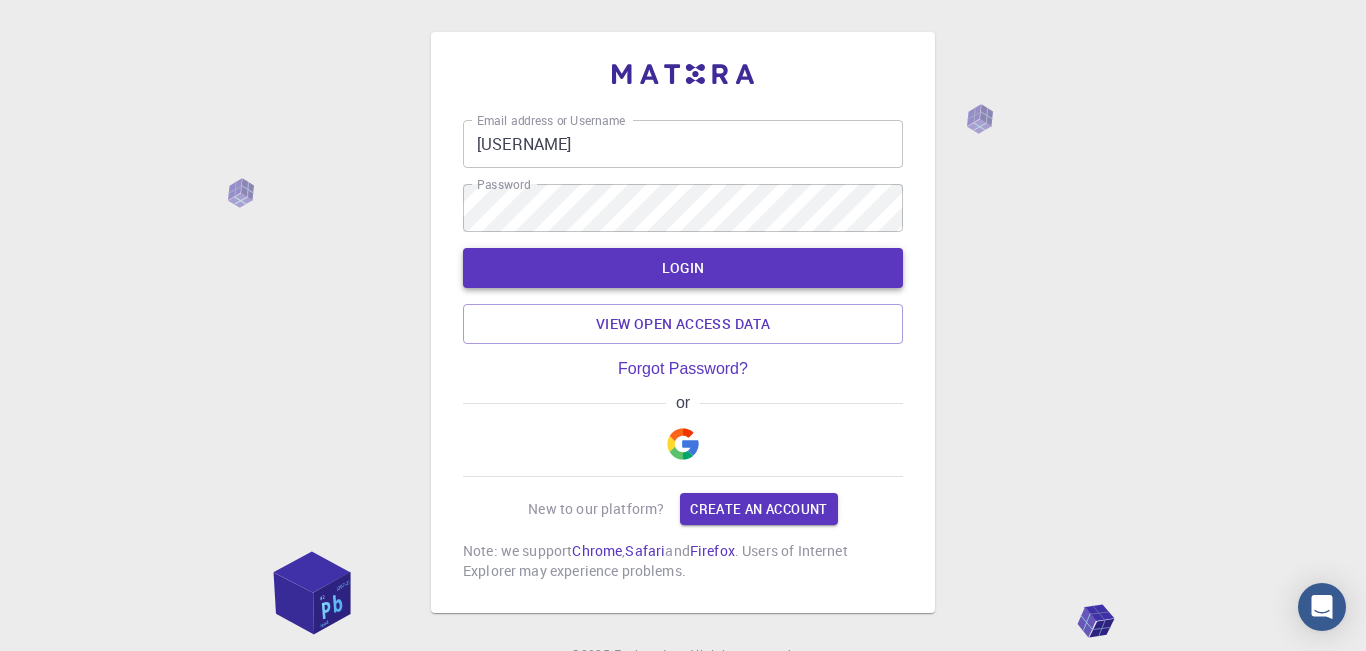 click on "LOGIN" at bounding box center (683, 268) 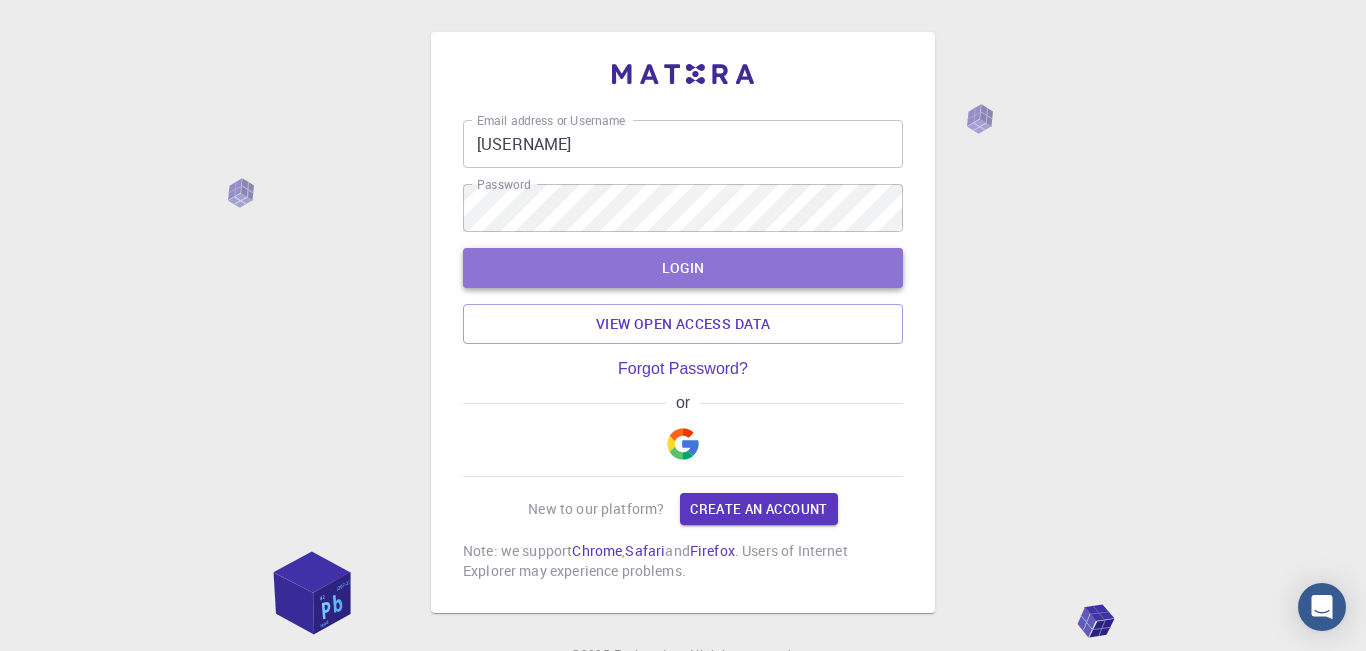 click on "LOGIN" at bounding box center (683, 268) 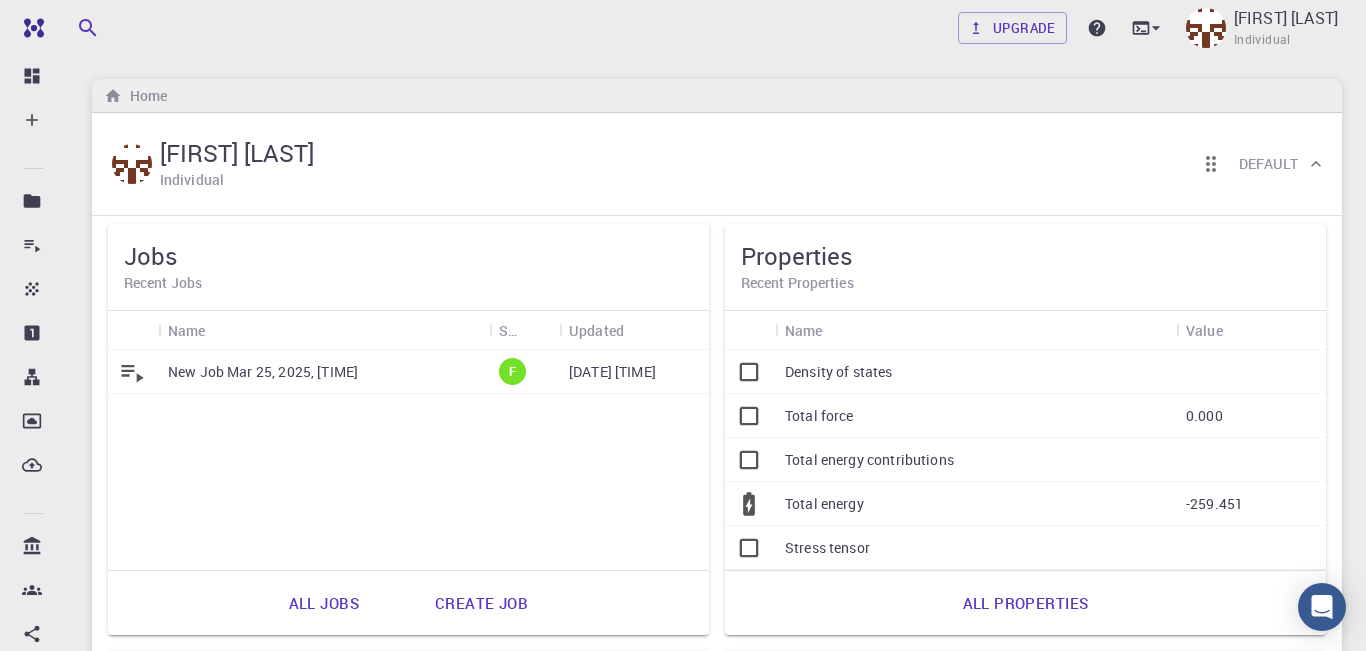 scroll, scrollTop: 0, scrollLeft: 0, axis: both 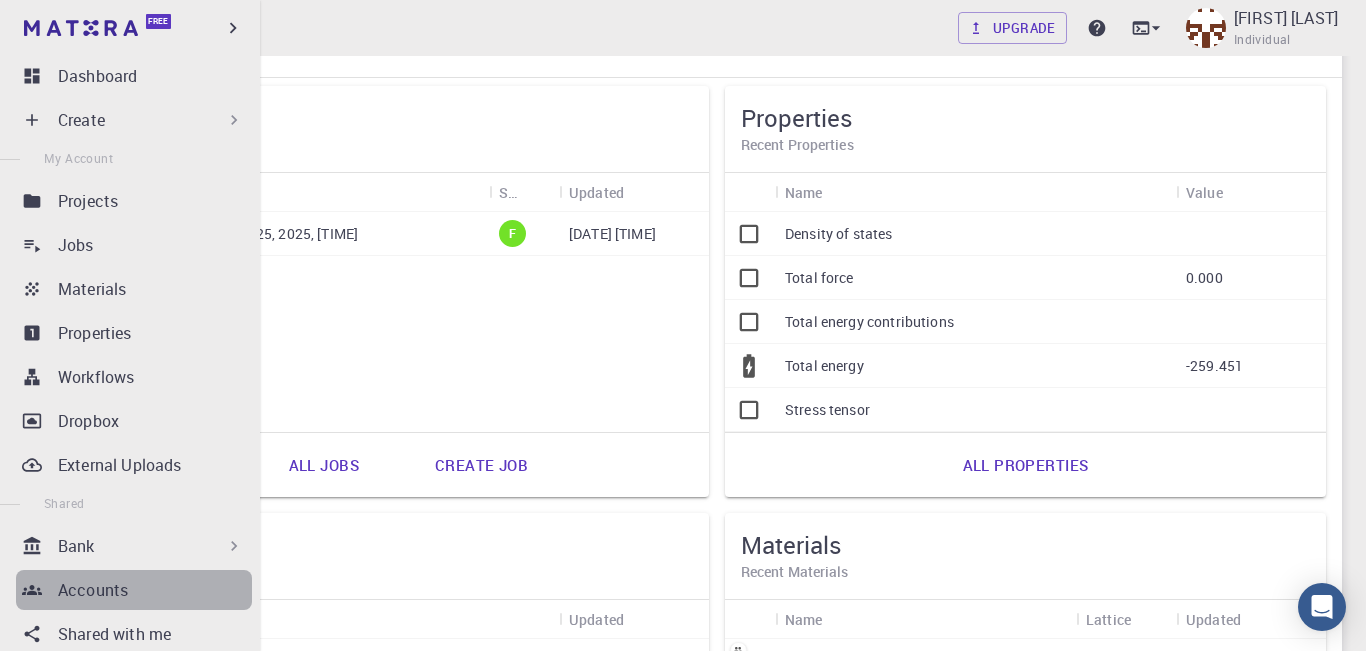 click on "Accounts" at bounding box center [93, 590] 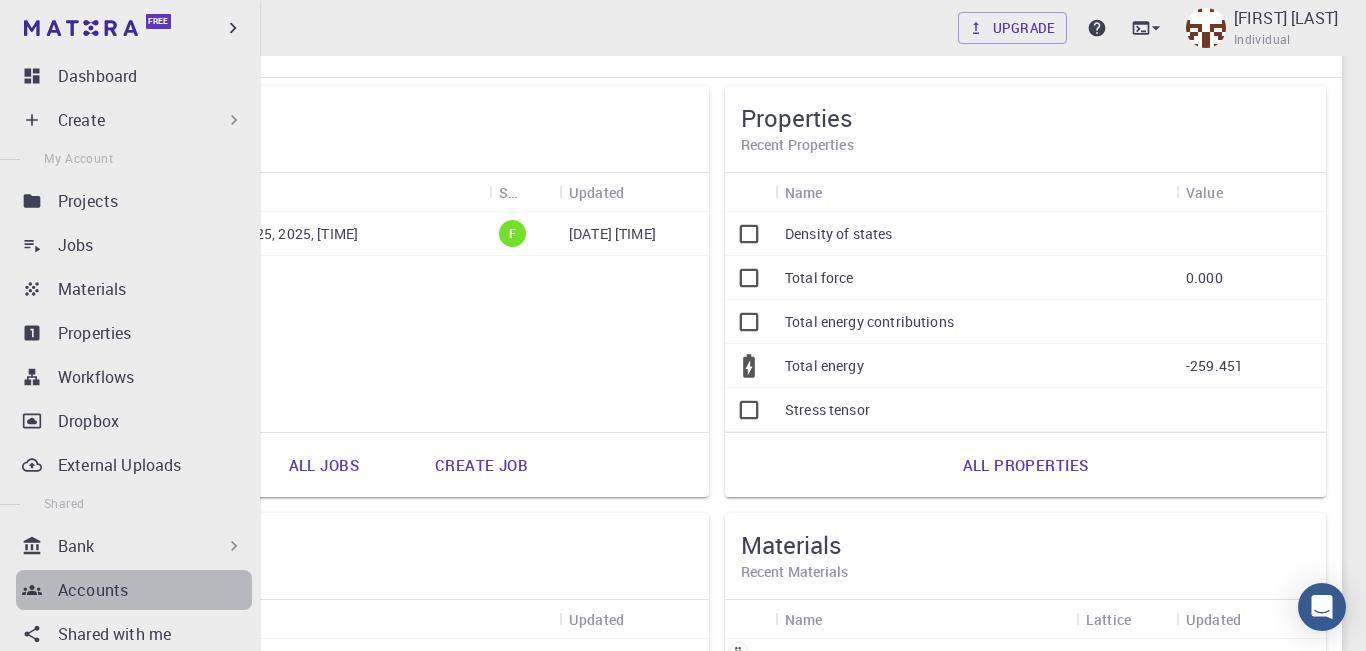 scroll, scrollTop: 129, scrollLeft: 0, axis: vertical 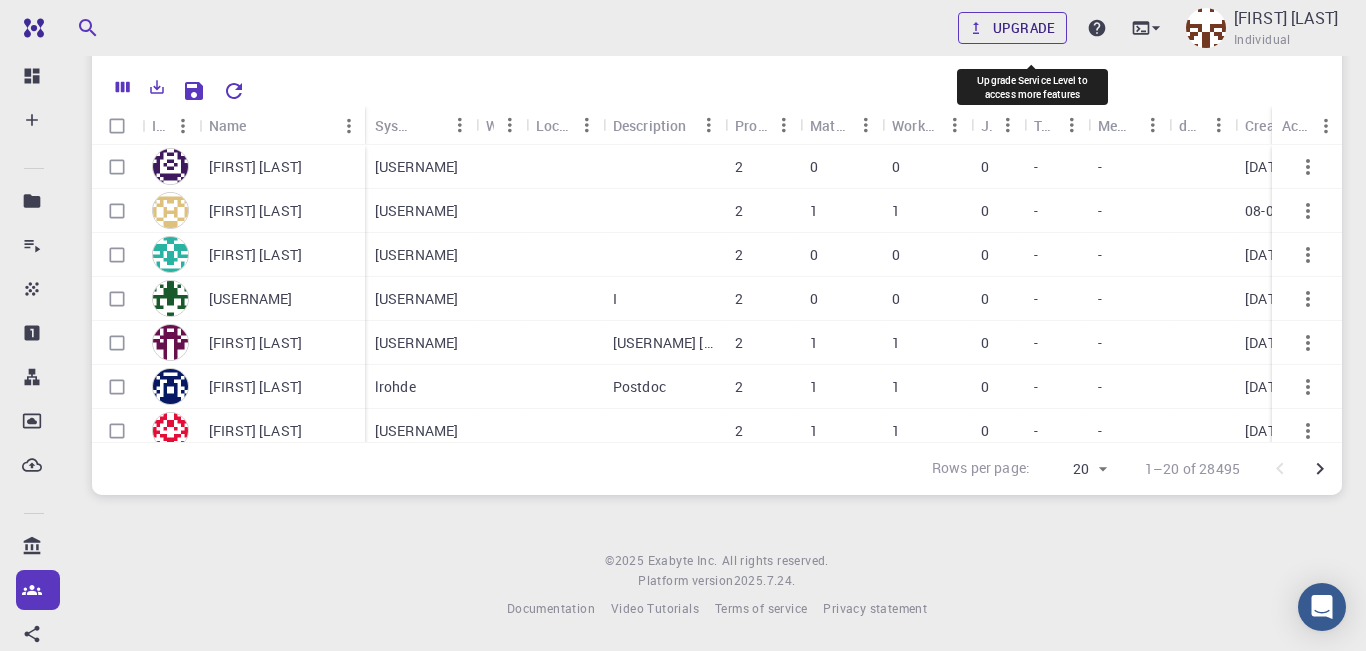 click on "Upgrade" at bounding box center (1012, 28) 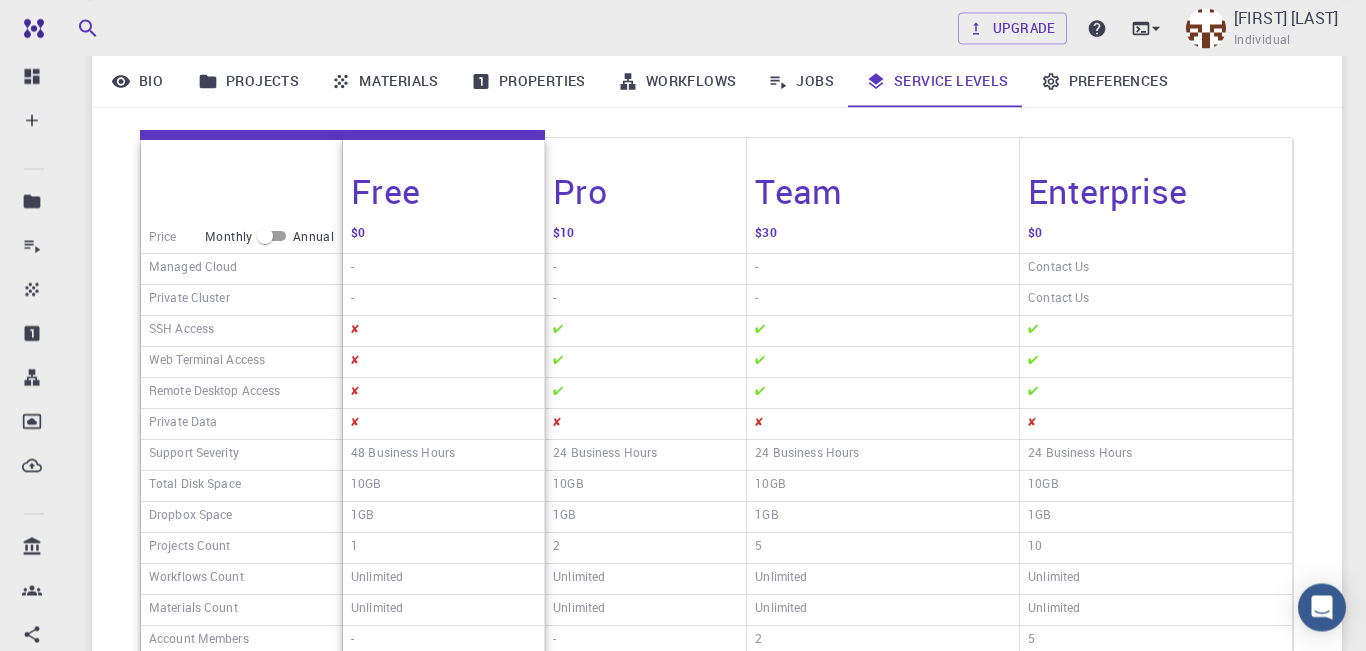 scroll, scrollTop: 276, scrollLeft: 0, axis: vertical 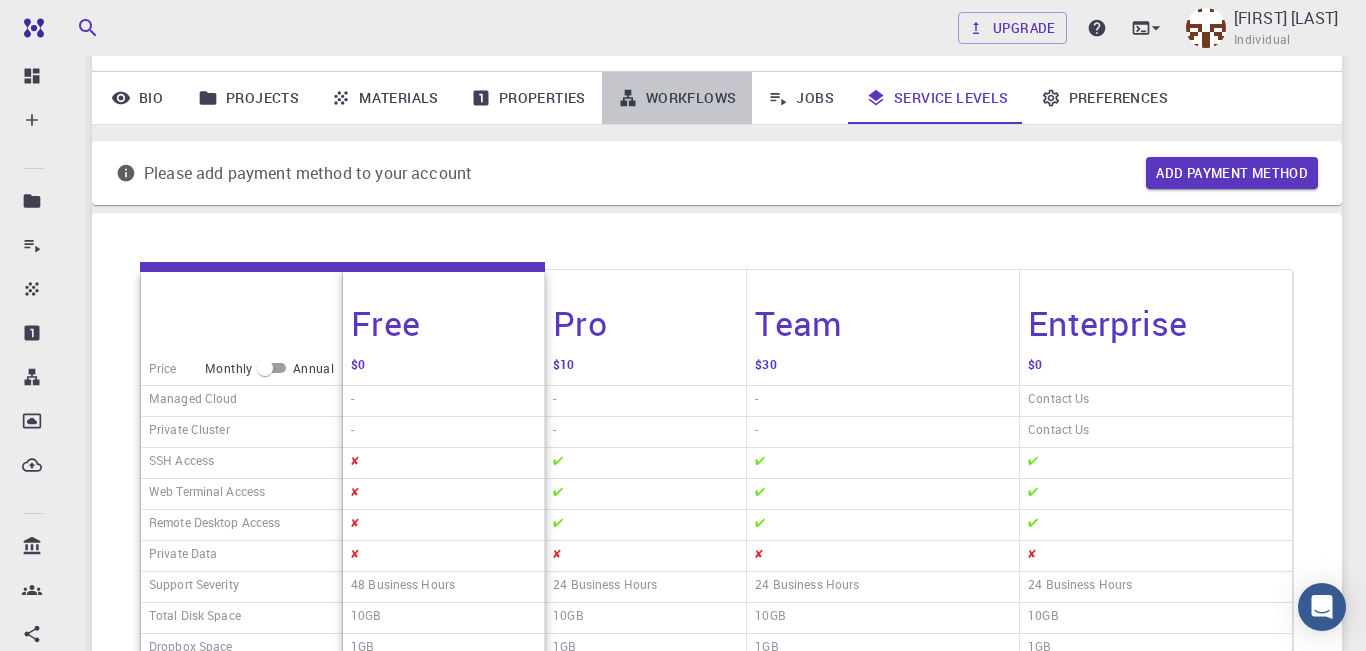 click on "Workflows" at bounding box center (677, 98) 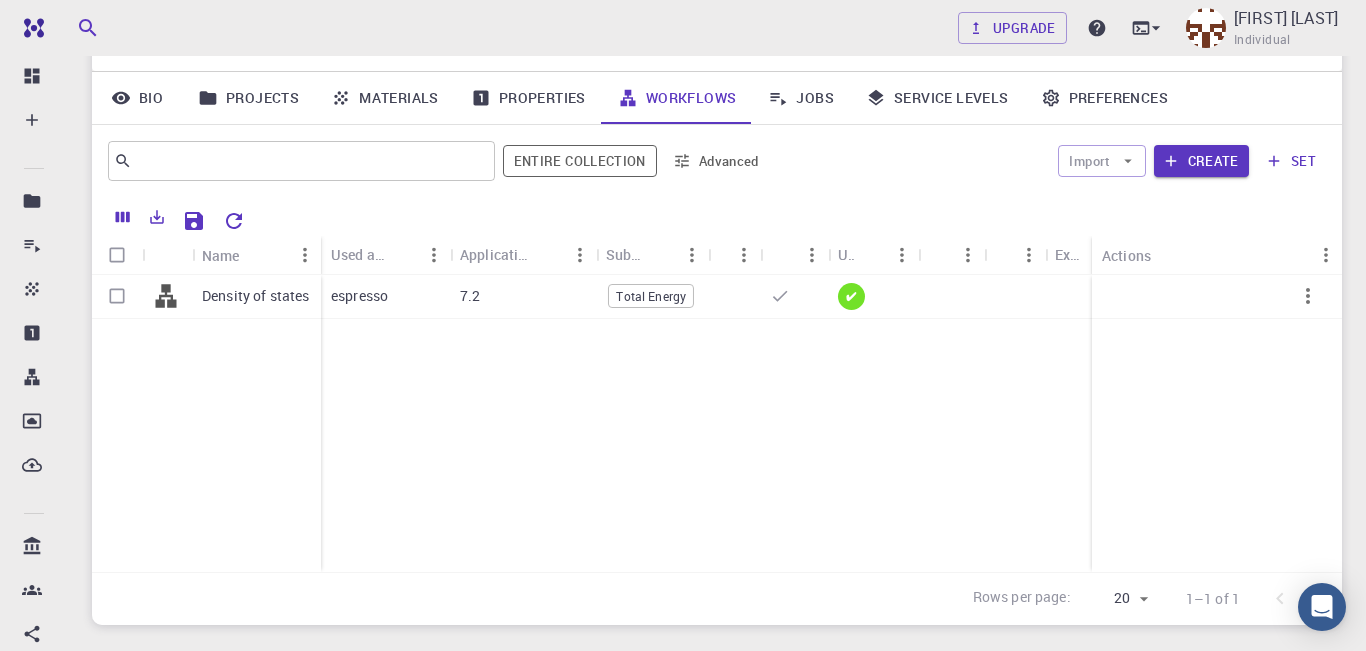 click on "Service Levels" at bounding box center [937, 98] 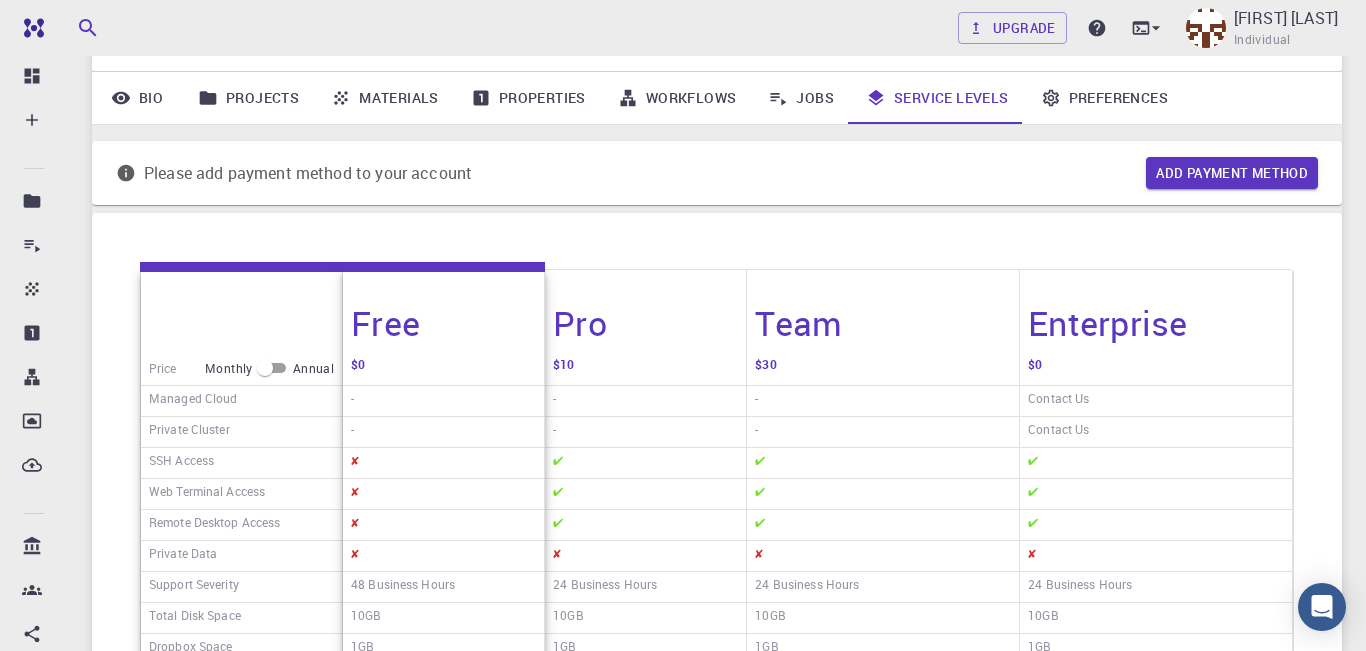 click on "Preferences" at bounding box center (1104, 98) 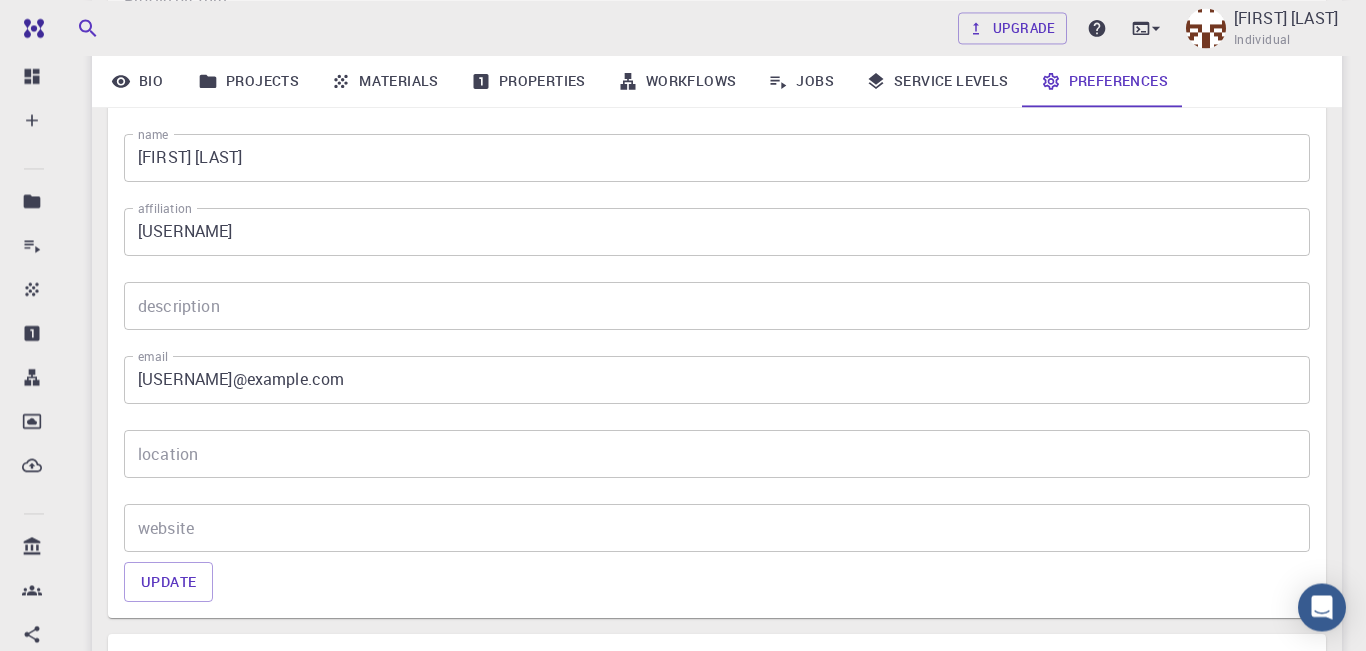 scroll, scrollTop: 276, scrollLeft: 0, axis: vertical 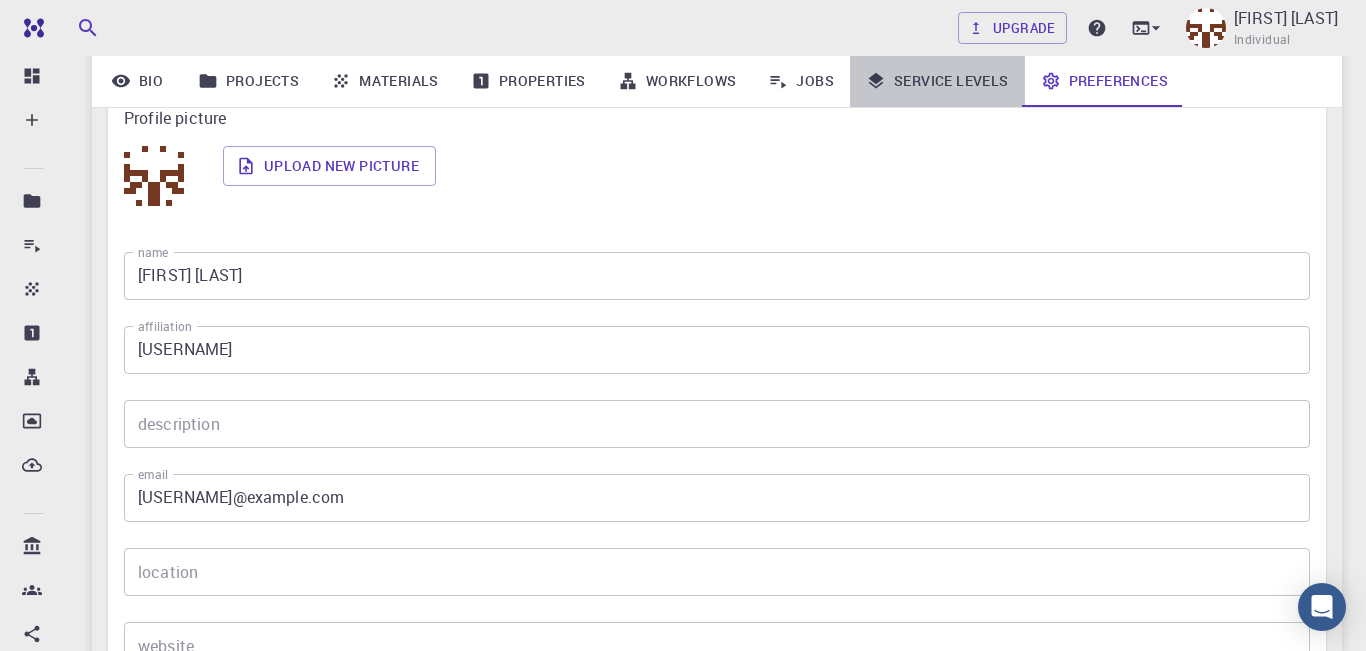 click on "Service Levels" at bounding box center (937, 81) 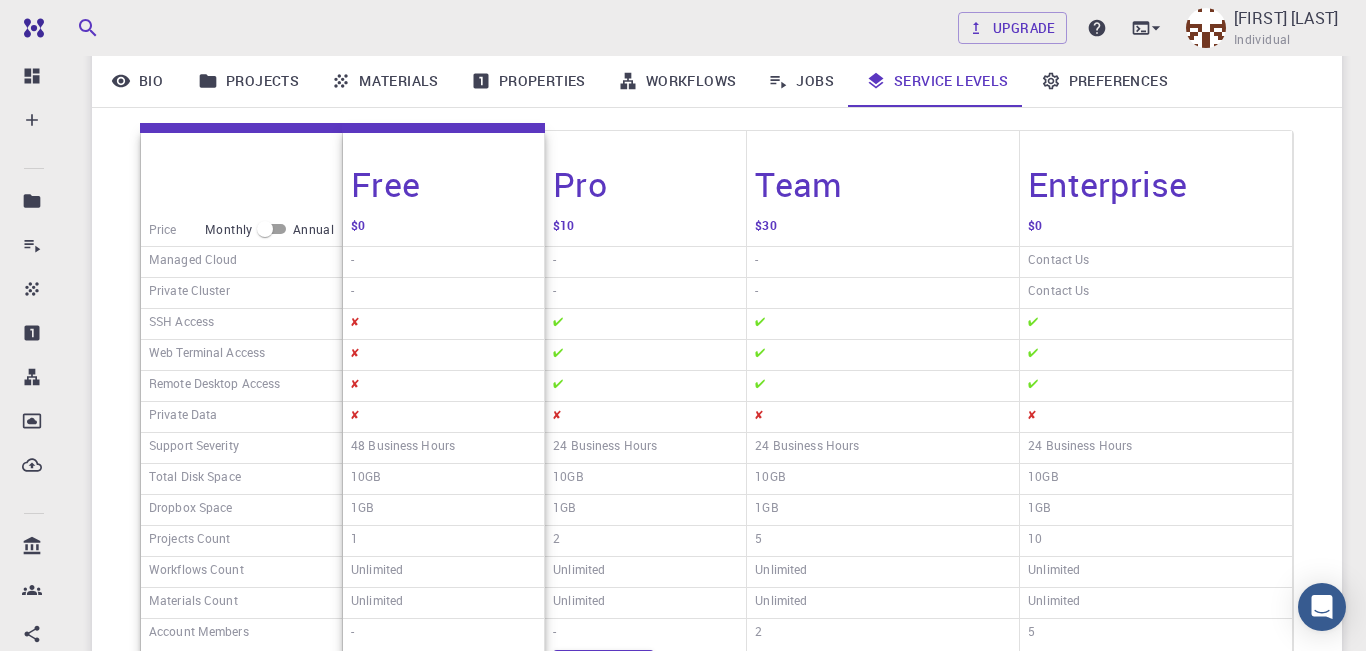 click on "24 Business Hours" at bounding box center (645, 448) 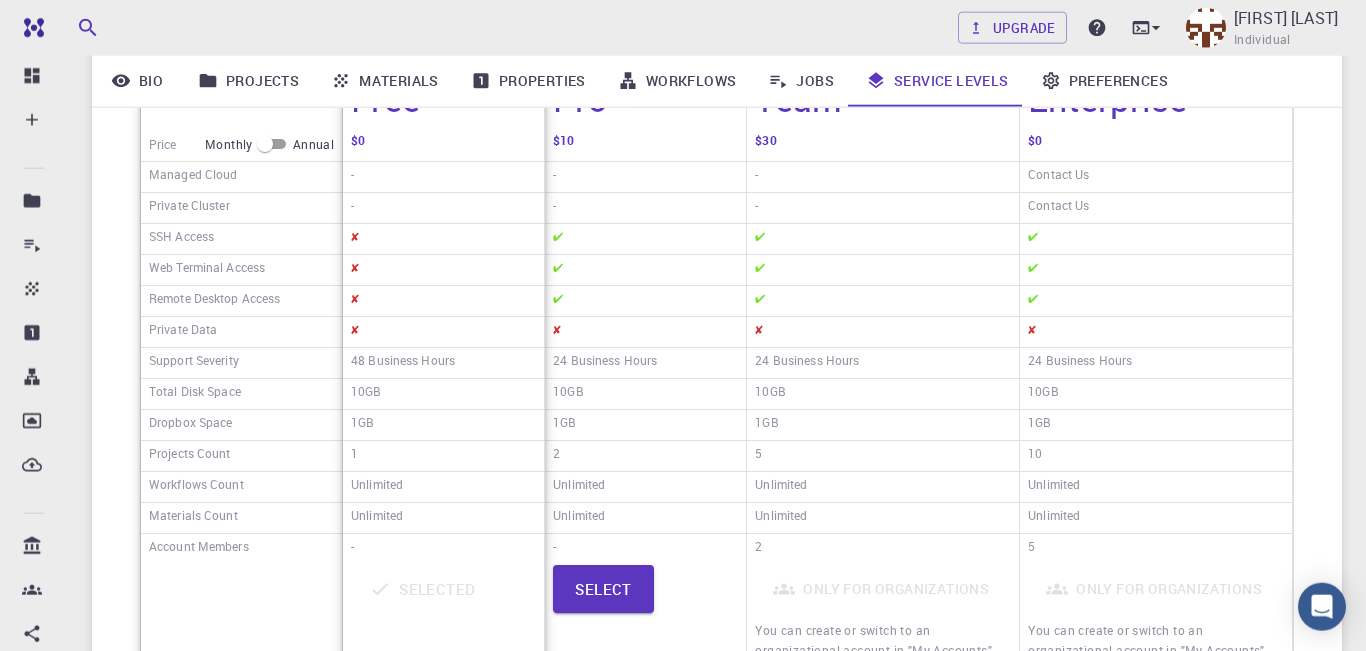scroll, scrollTop: 552, scrollLeft: 0, axis: vertical 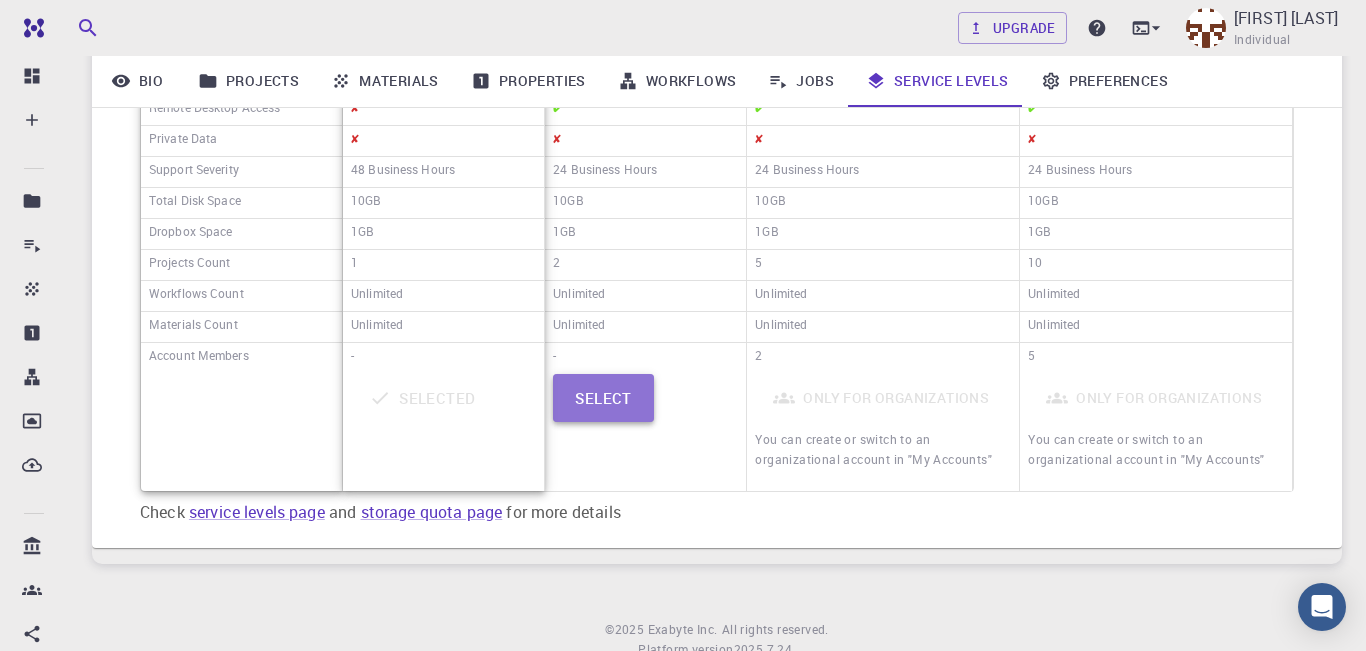 click on "Select" at bounding box center (603, 398) 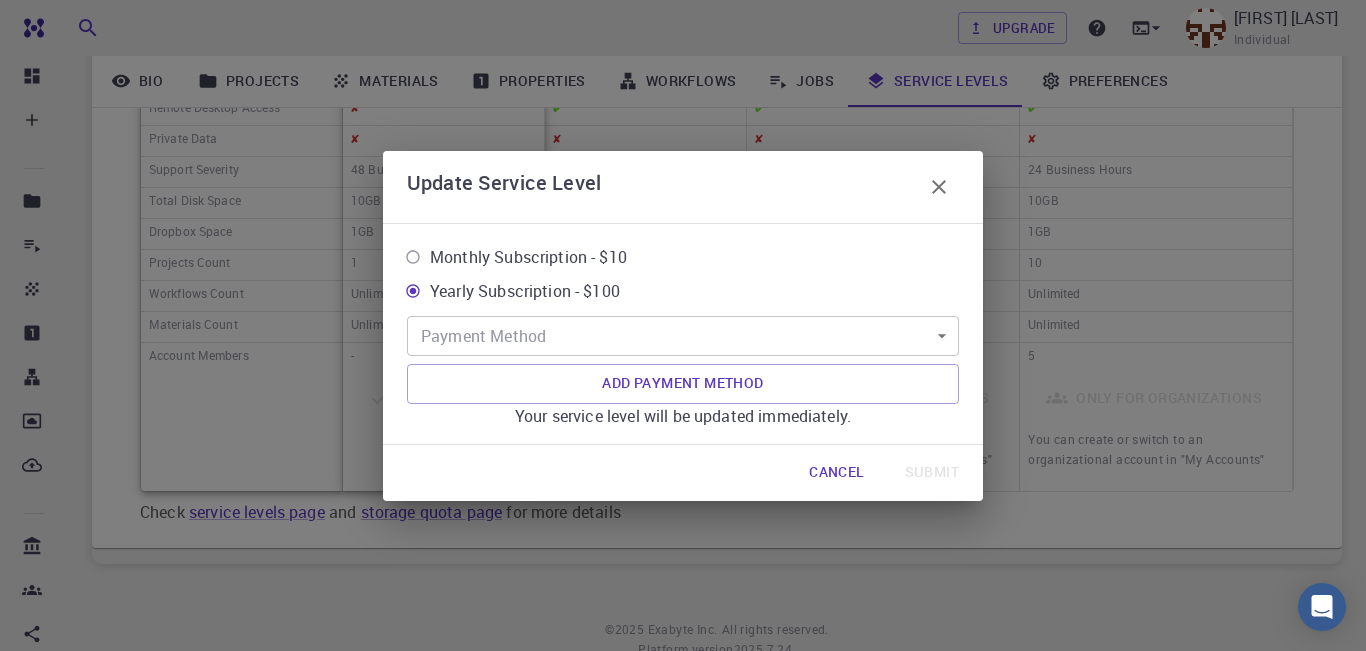 click 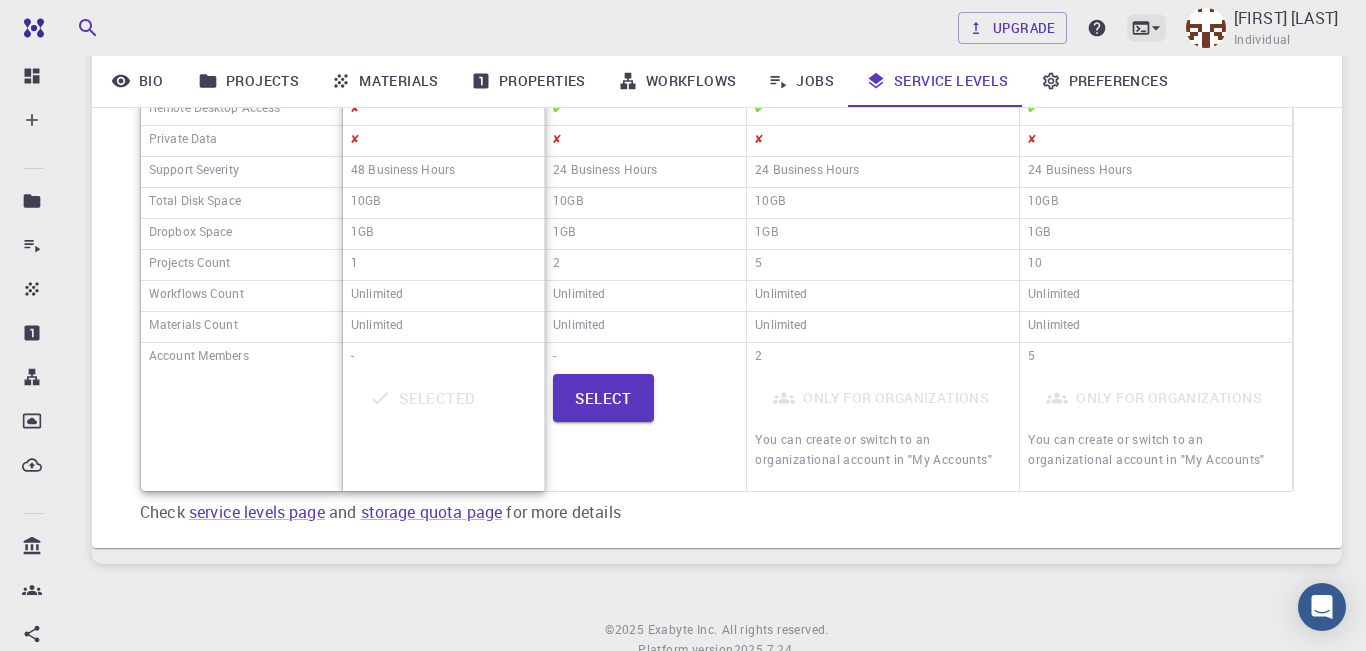 click 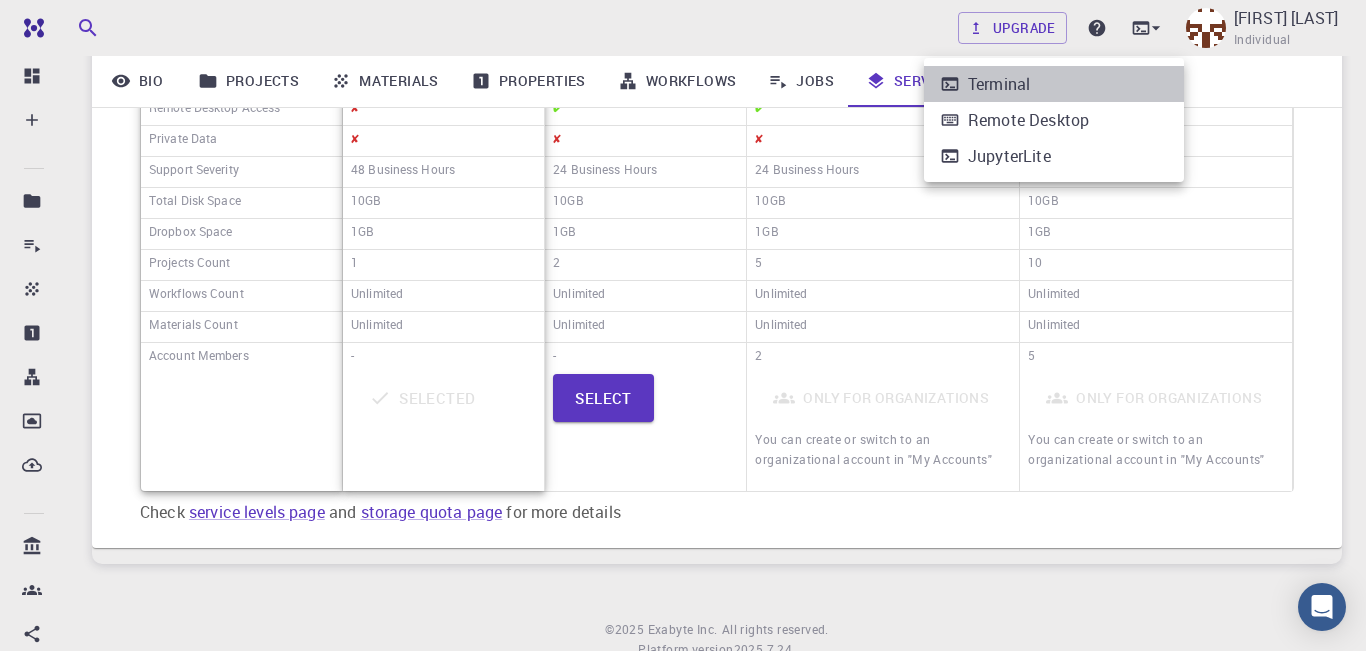 click on "Terminal" at bounding box center [1054, 84] 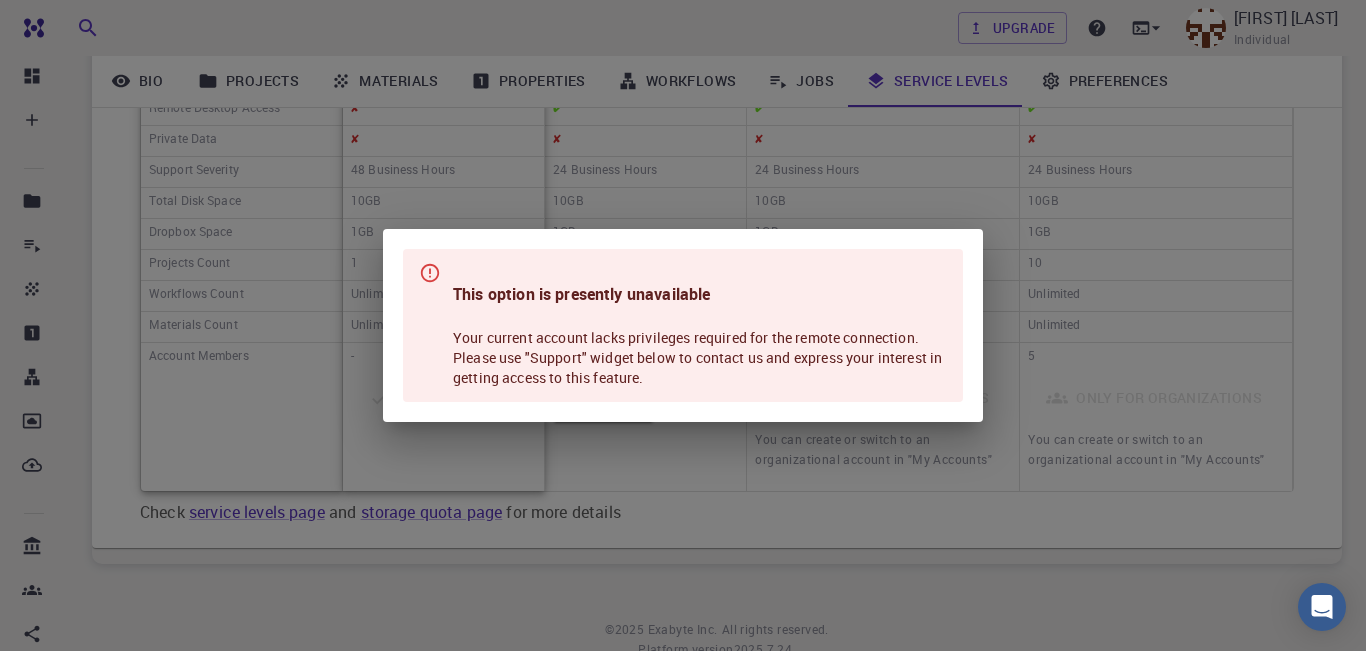 click on "This option is presently unavailable Your current account lacks privileges required for the remote connection. Please use "Support" widget below to contact us and express your interest in getting access to this feature." at bounding box center [683, 325] 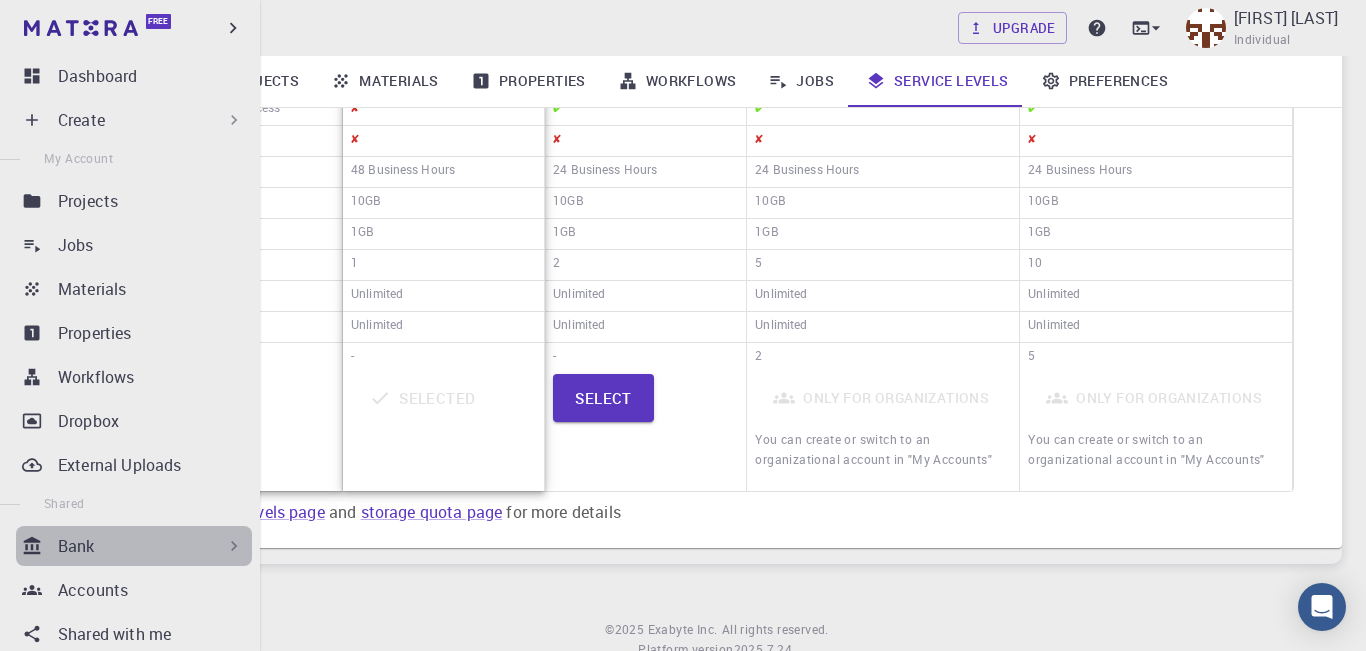 click 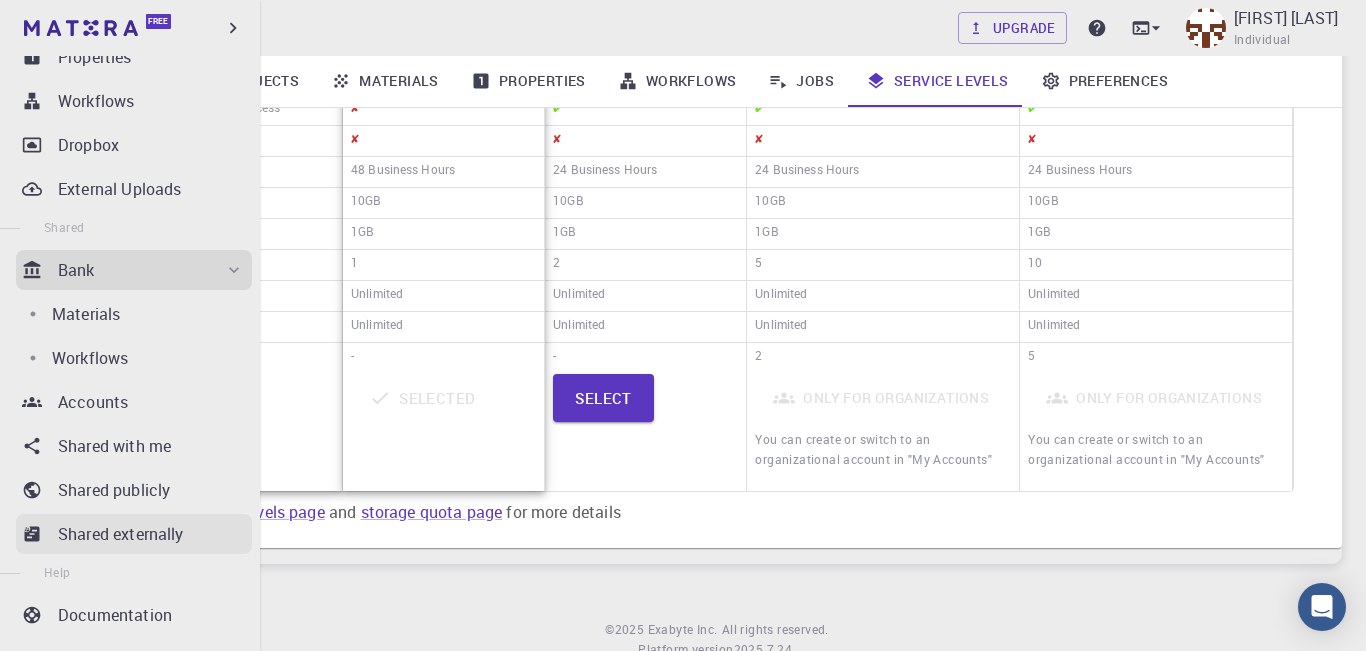 scroll, scrollTop: 433, scrollLeft: 0, axis: vertical 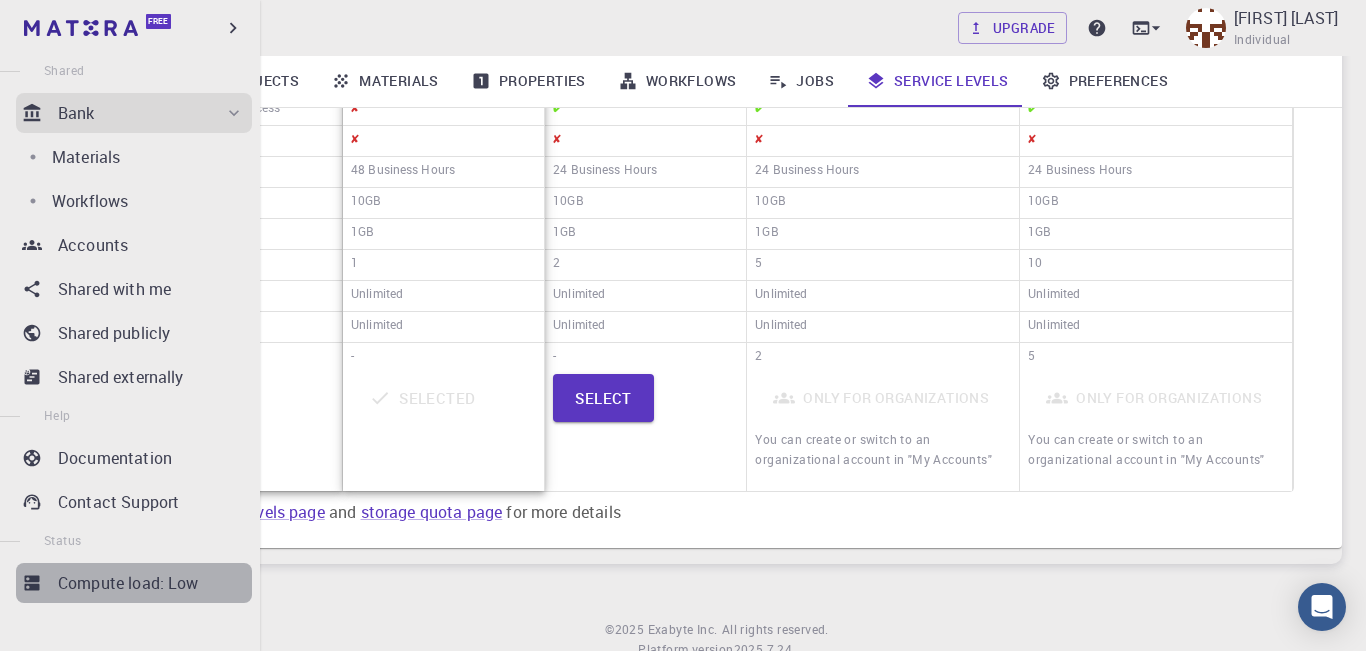 click on "Compute load: Low" at bounding box center [128, 583] 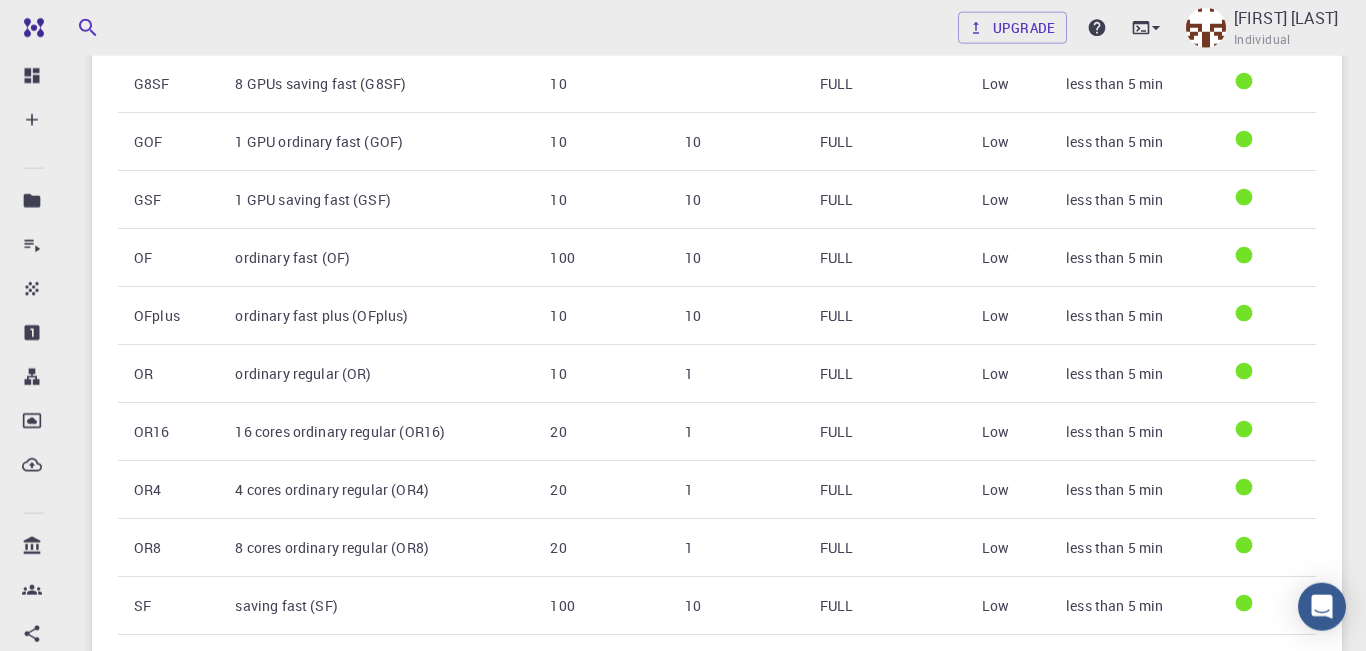 scroll, scrollTop: 0, scrollLeft: 0, axis: both 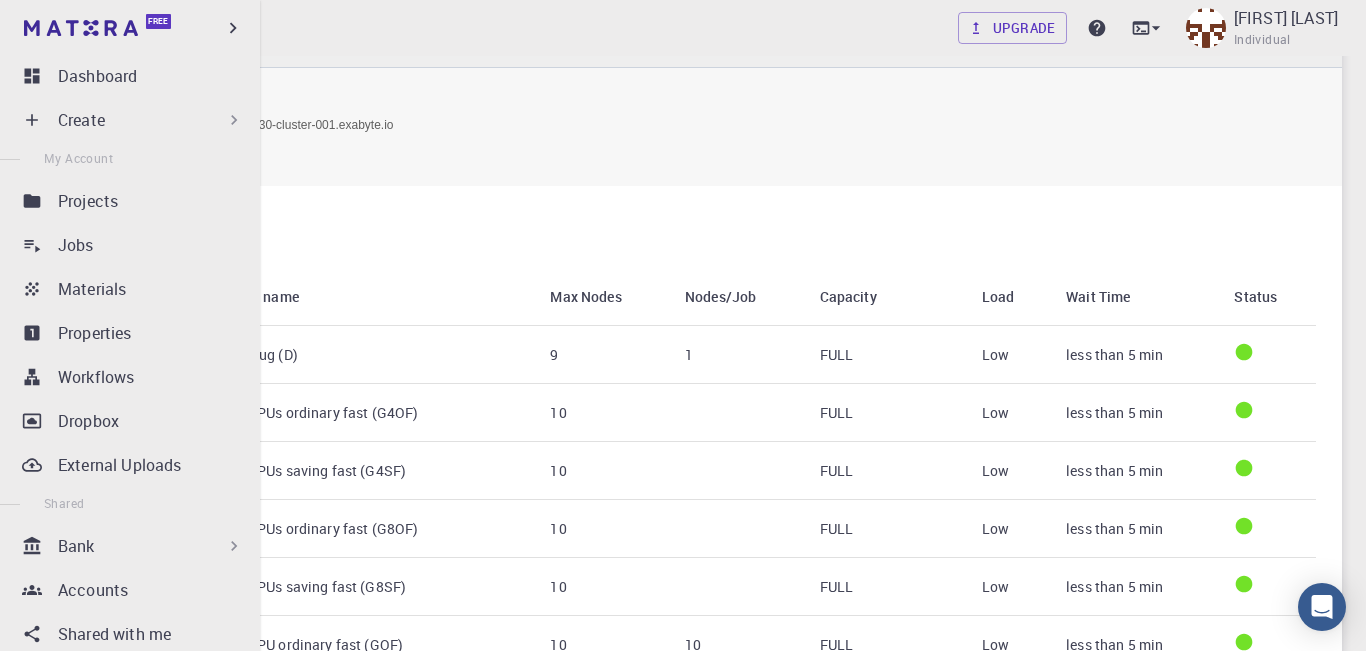 click on "Bank" at bounding box center [151, 546] 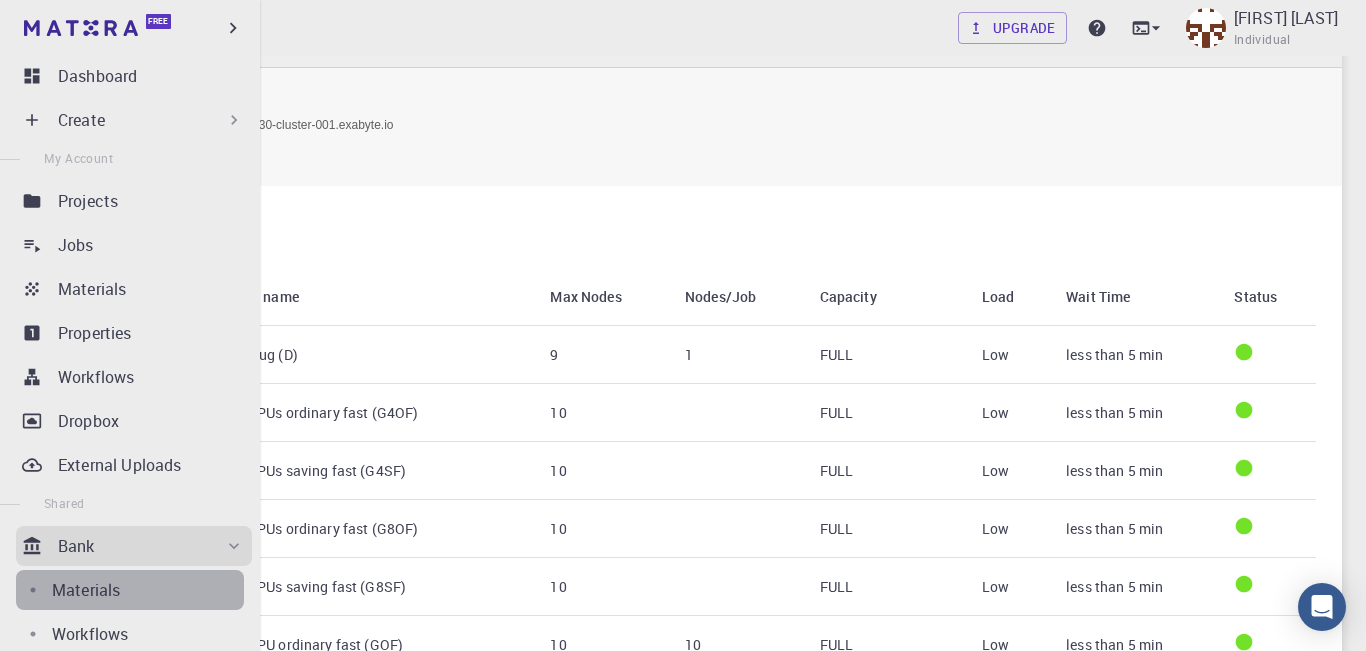 click on "Materials" at bounding box center (86, 590) 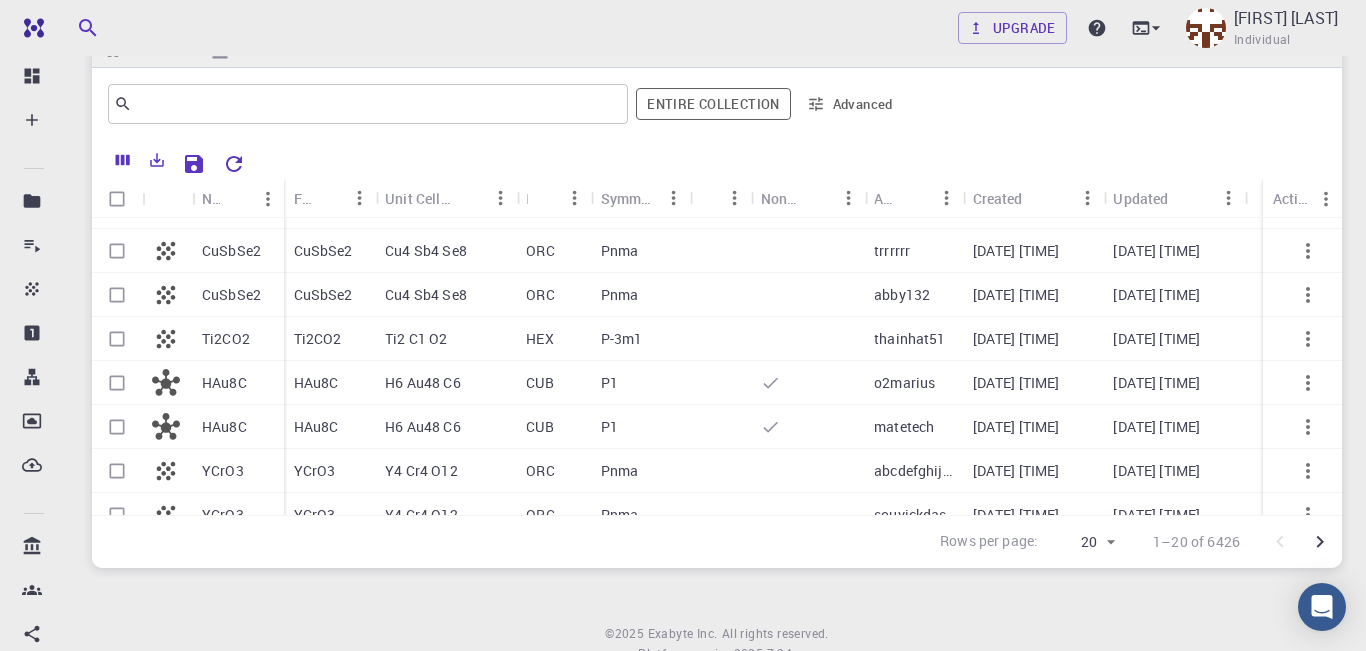 scroll, scrollTop: 583, scrollLeft: 0, axis: vertical 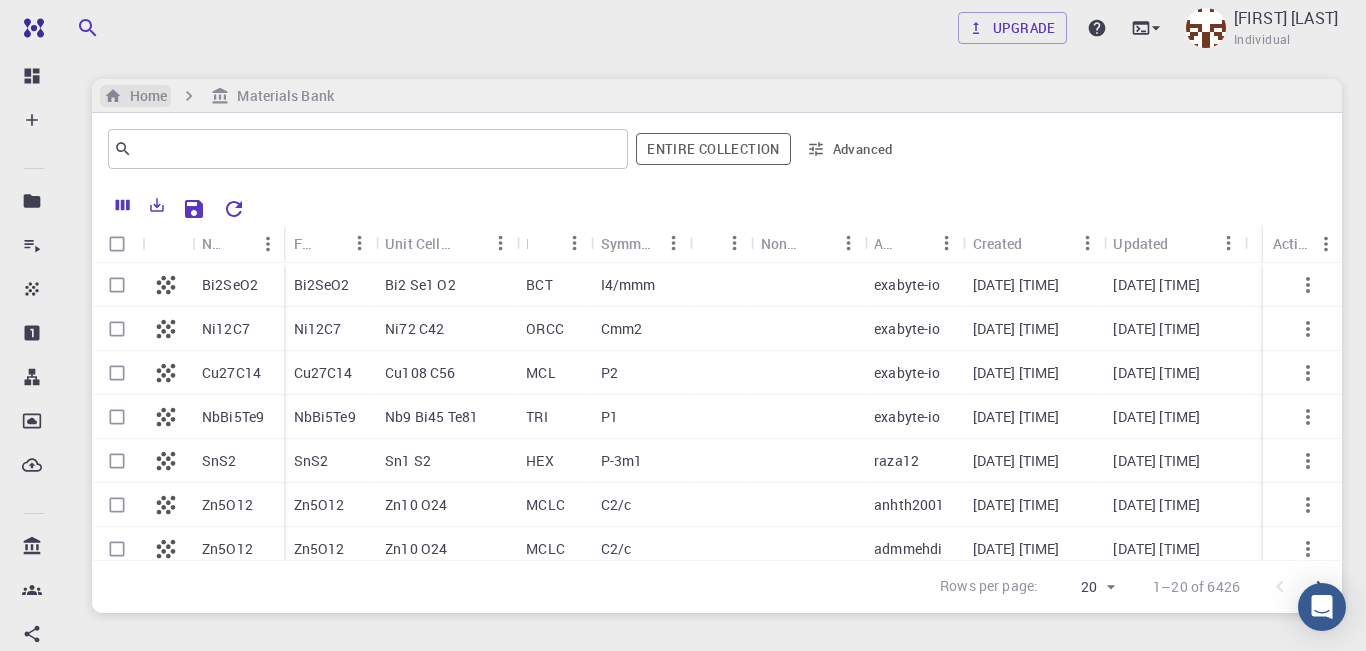 click on "Home" at bounding box center [144, 96] 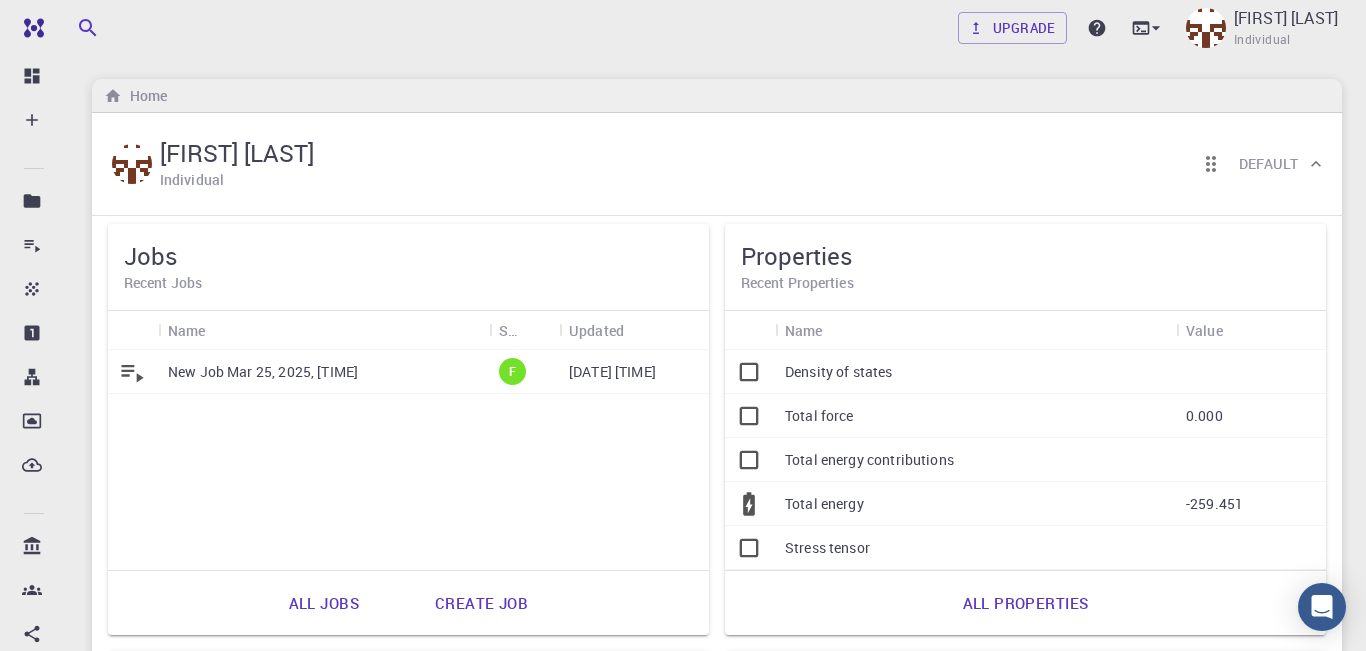 click 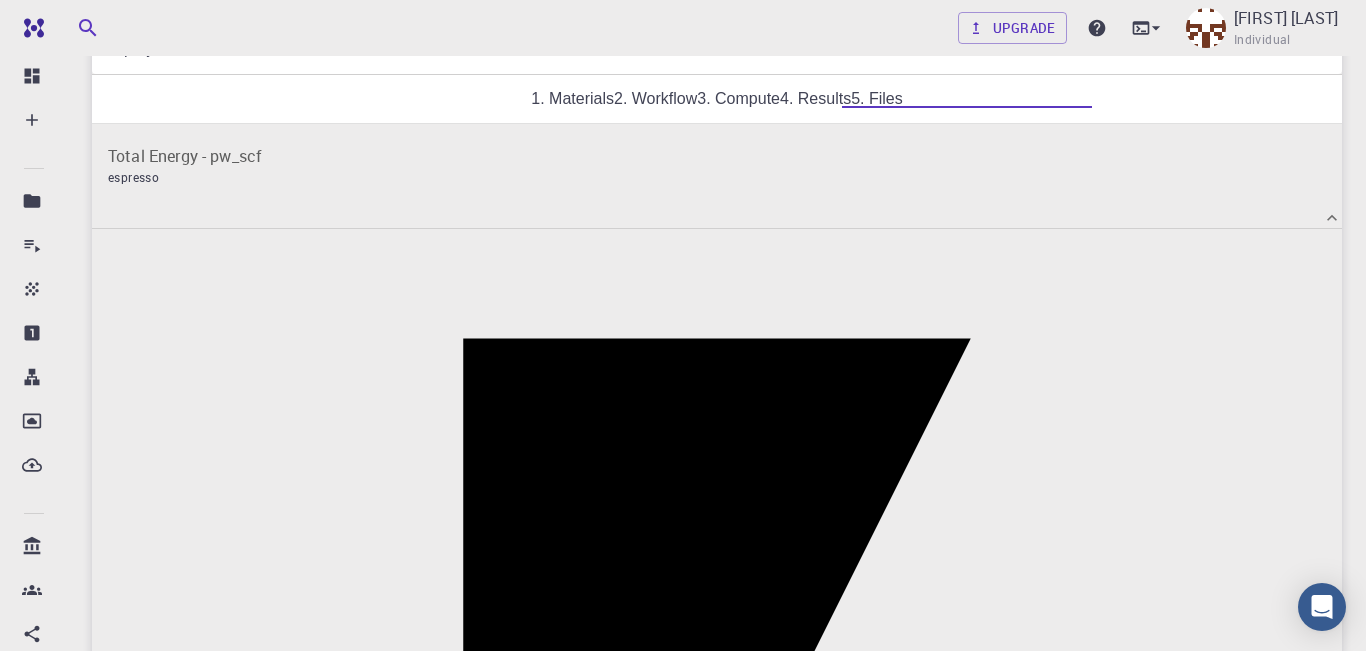 scroll, scrollTop: 0, scrollLeft: 0, axis: both 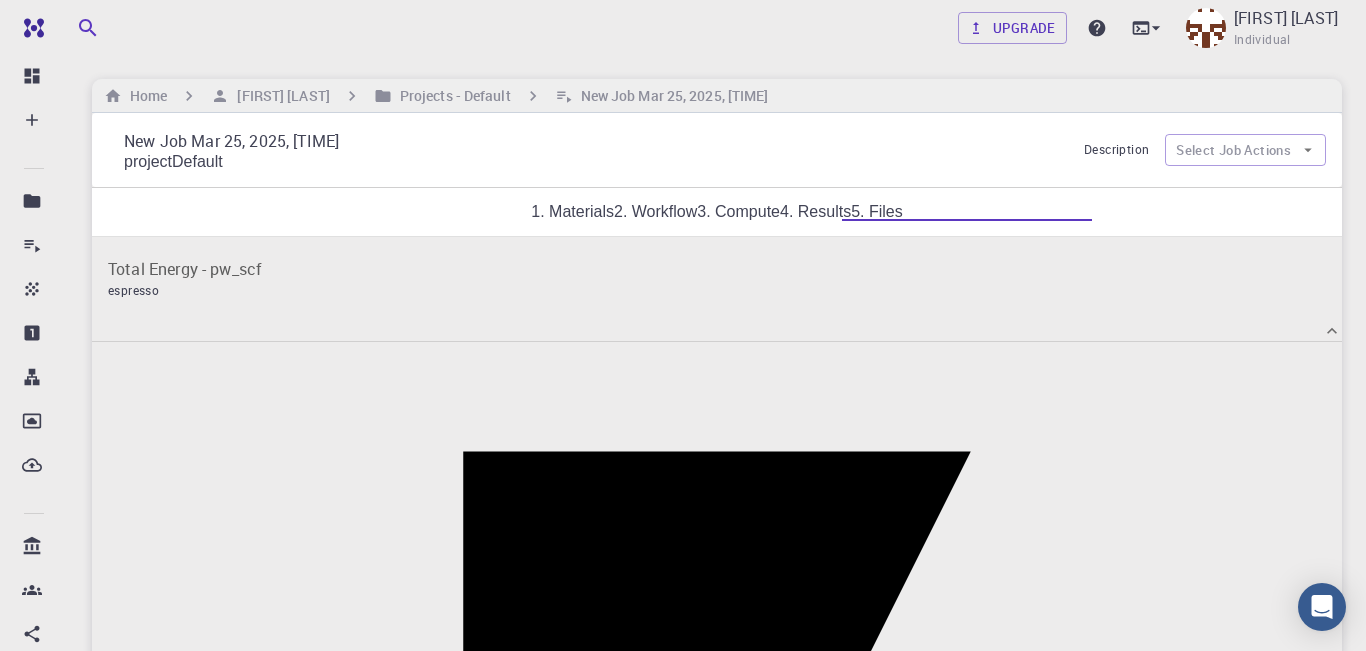 click on "5. Files" at bounding box center [877, 212] 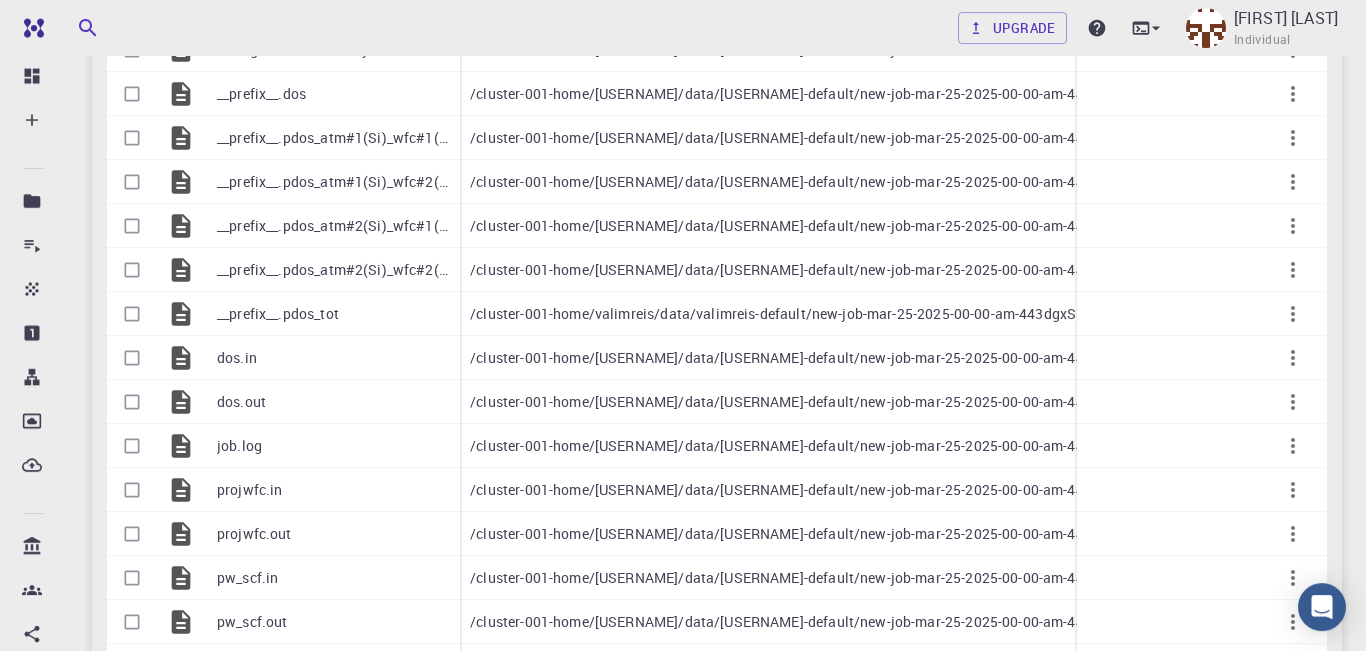 scroll, scrollTop: 0, scrollLeft: 0, axis: both 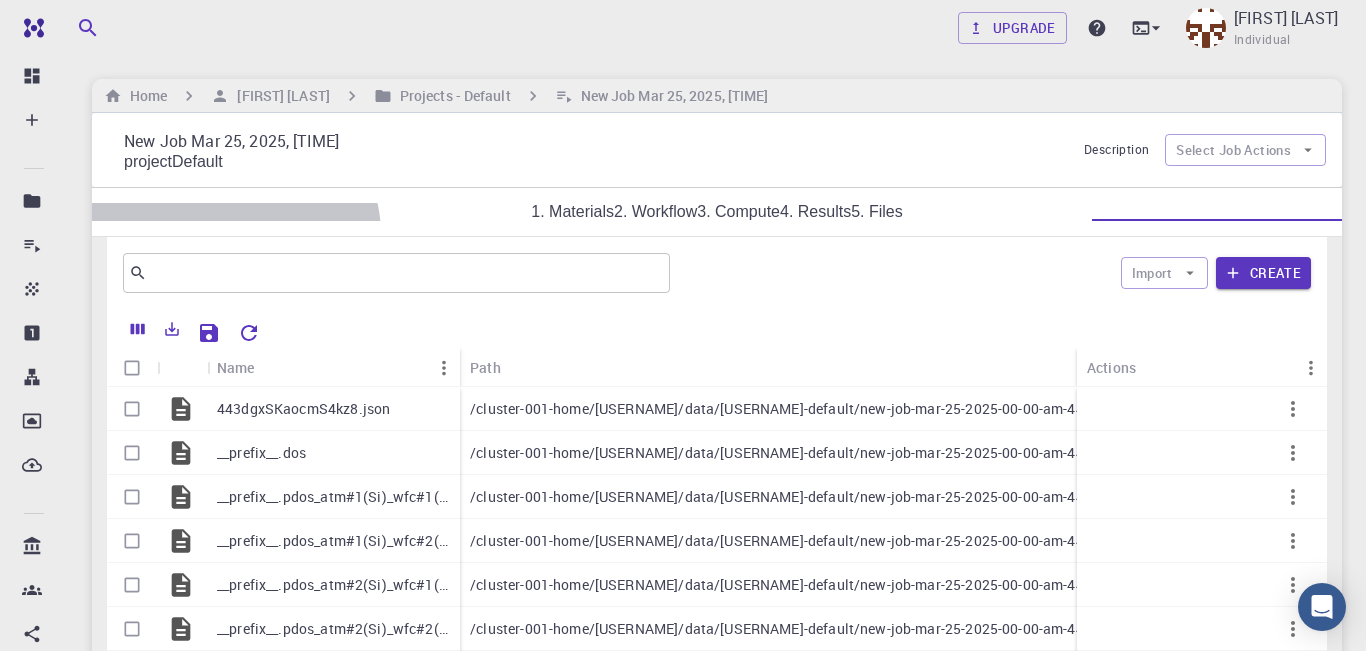 click on "1. Materials" at bounding box center [572, 212] 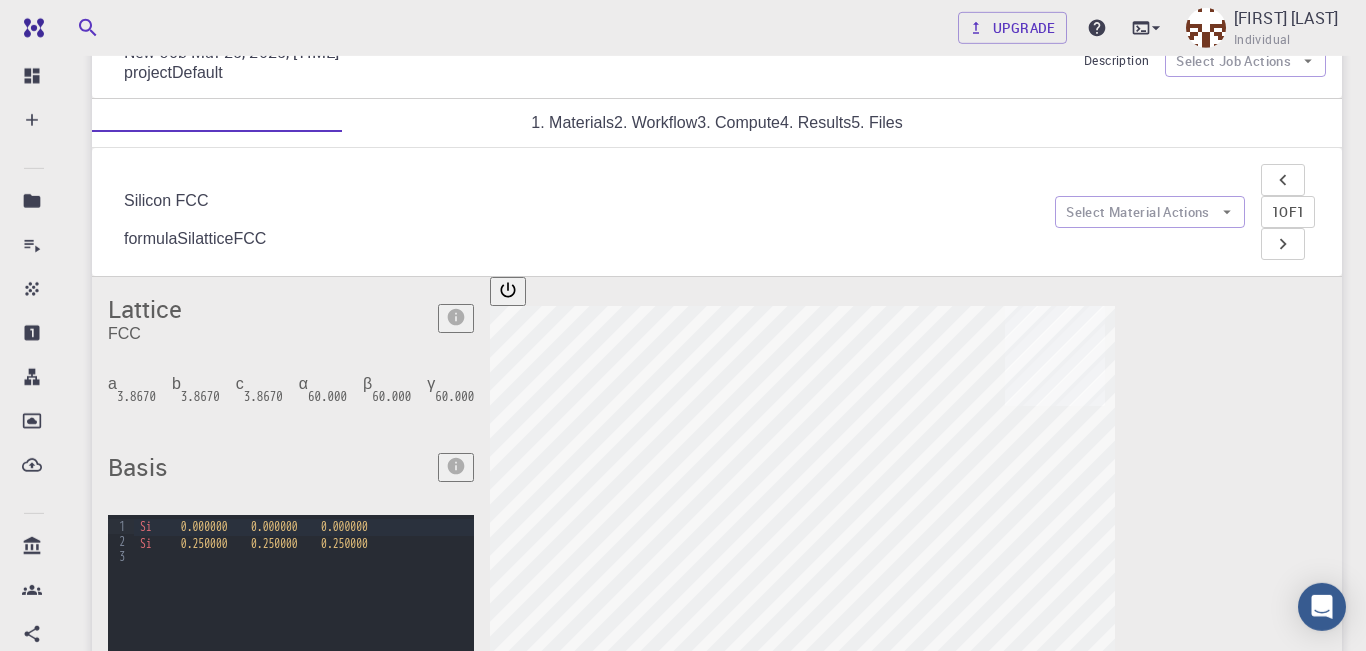 scroll, scrollTop: 138, scrollLeft: 0, axis: vertical 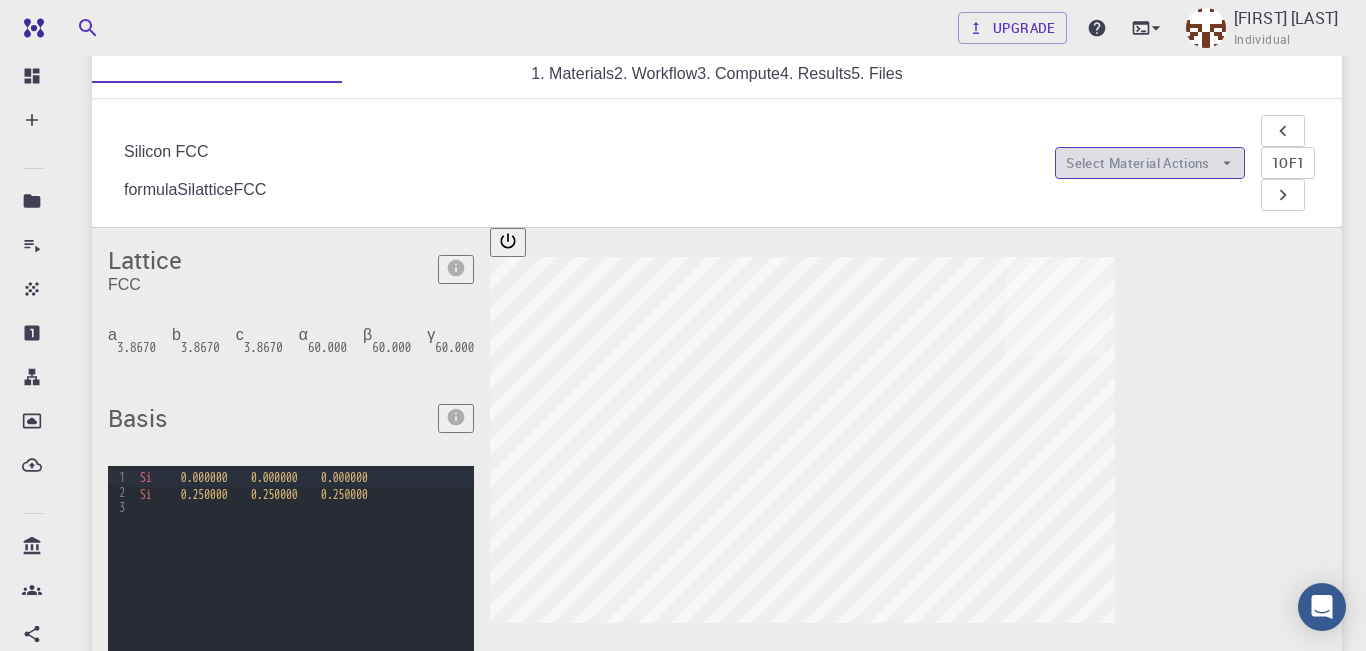 click on "Select Material Actions" at bounding box center [1150, 163] 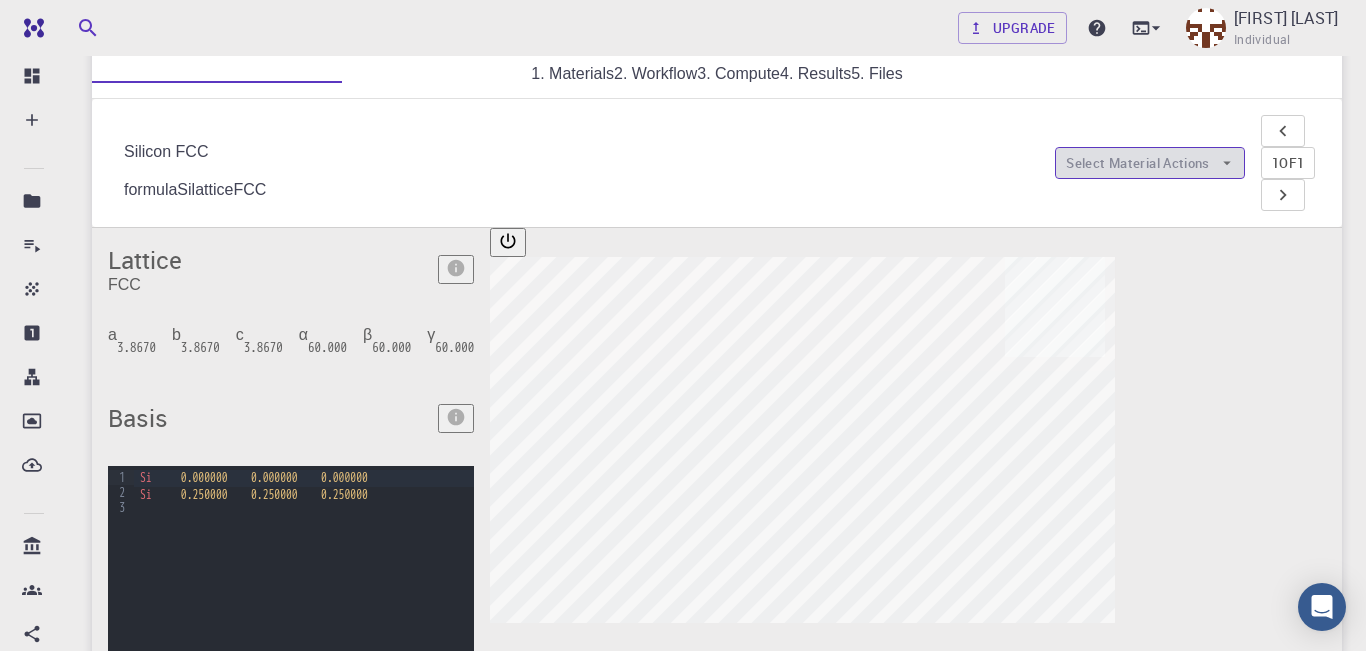 click on "Select Material Actions" at bounding box center [1150, 163] 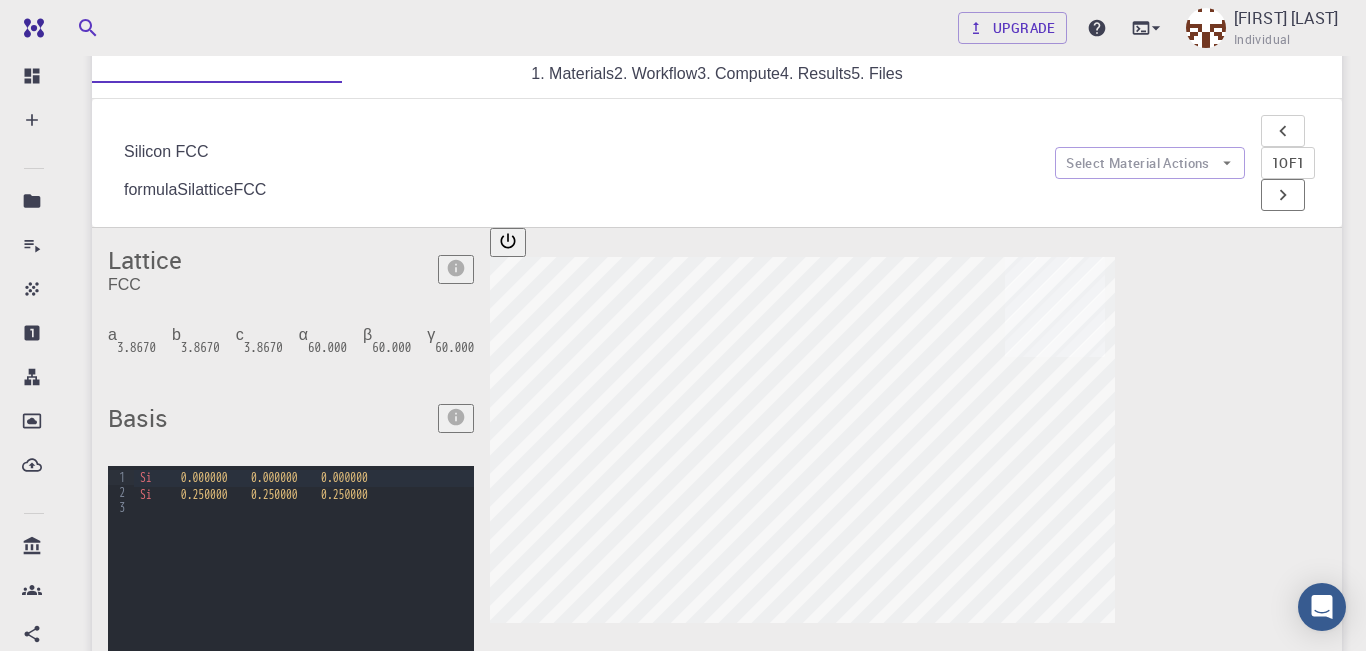 click 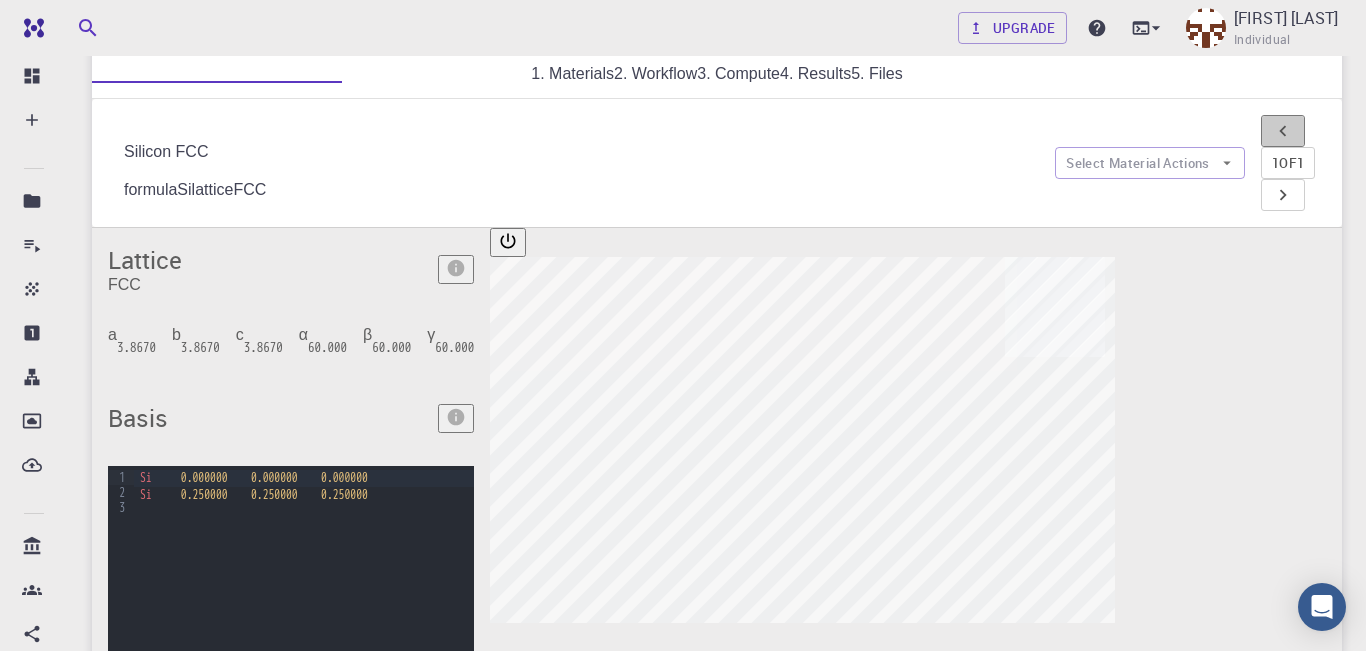 click at bounding box center (1283, 131) 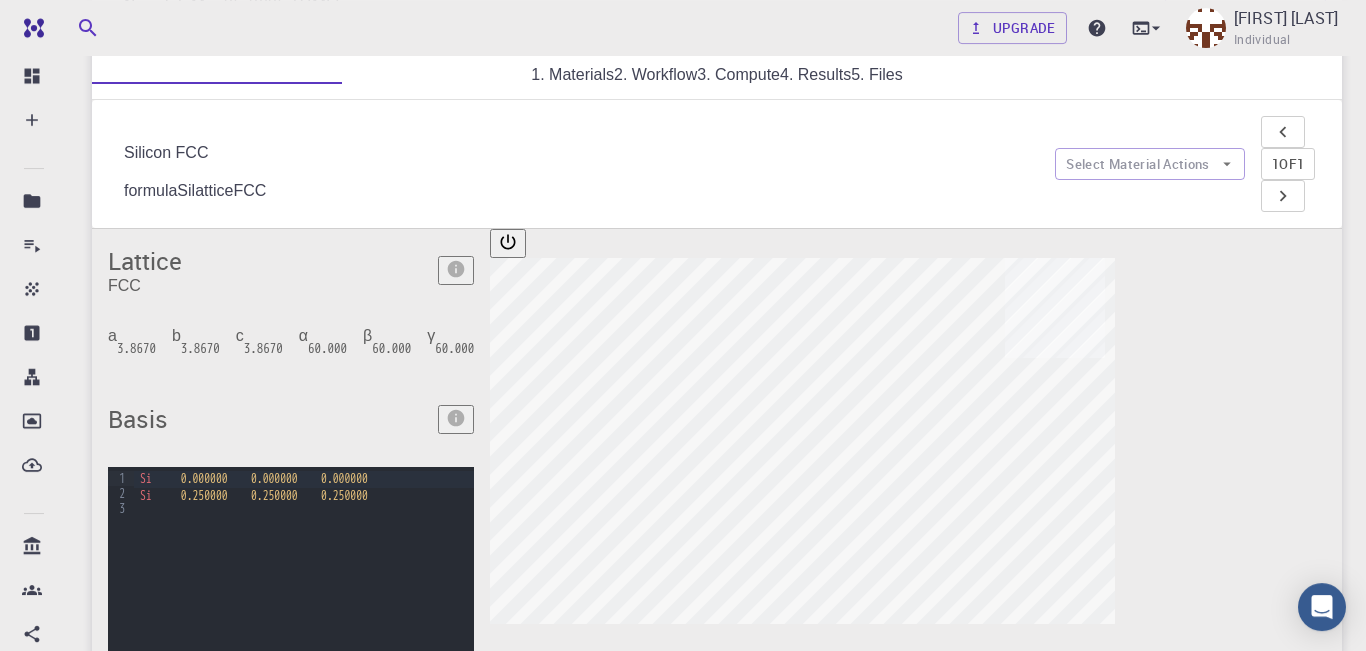 scroll, scrollTop: 0, scrollLeft: 0, axis: both 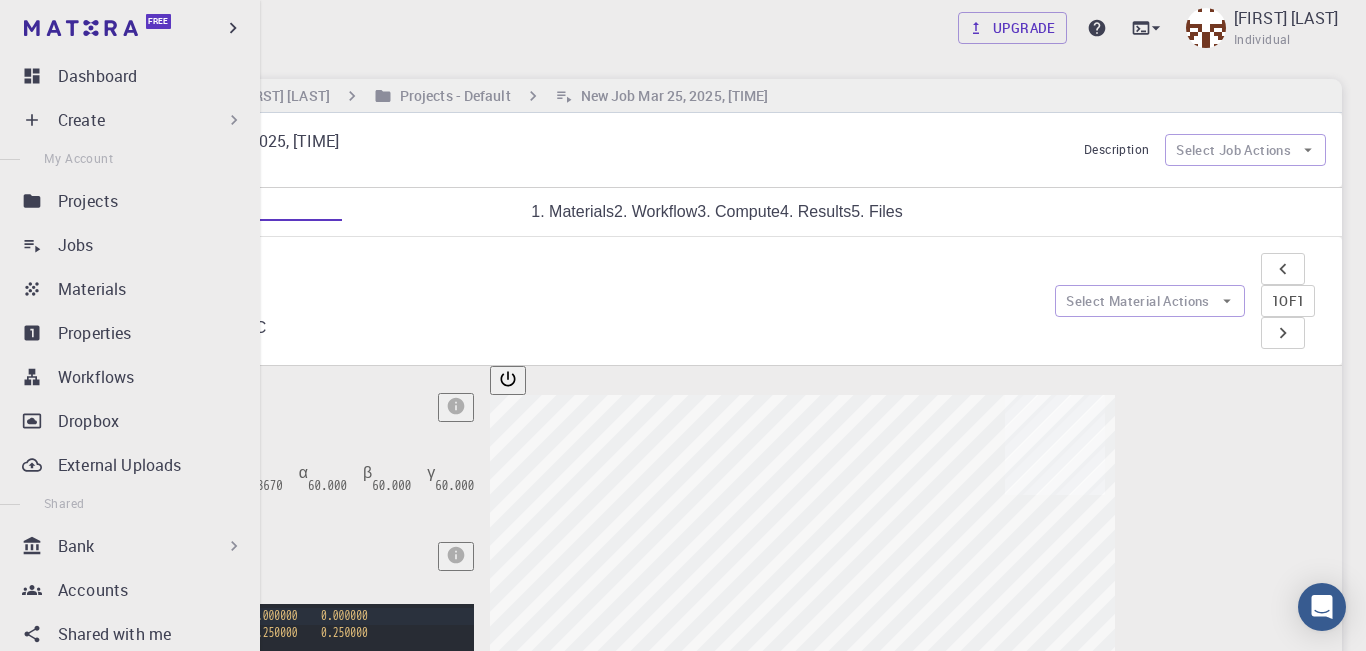 click on "Create" at bounding box center (151, 120) 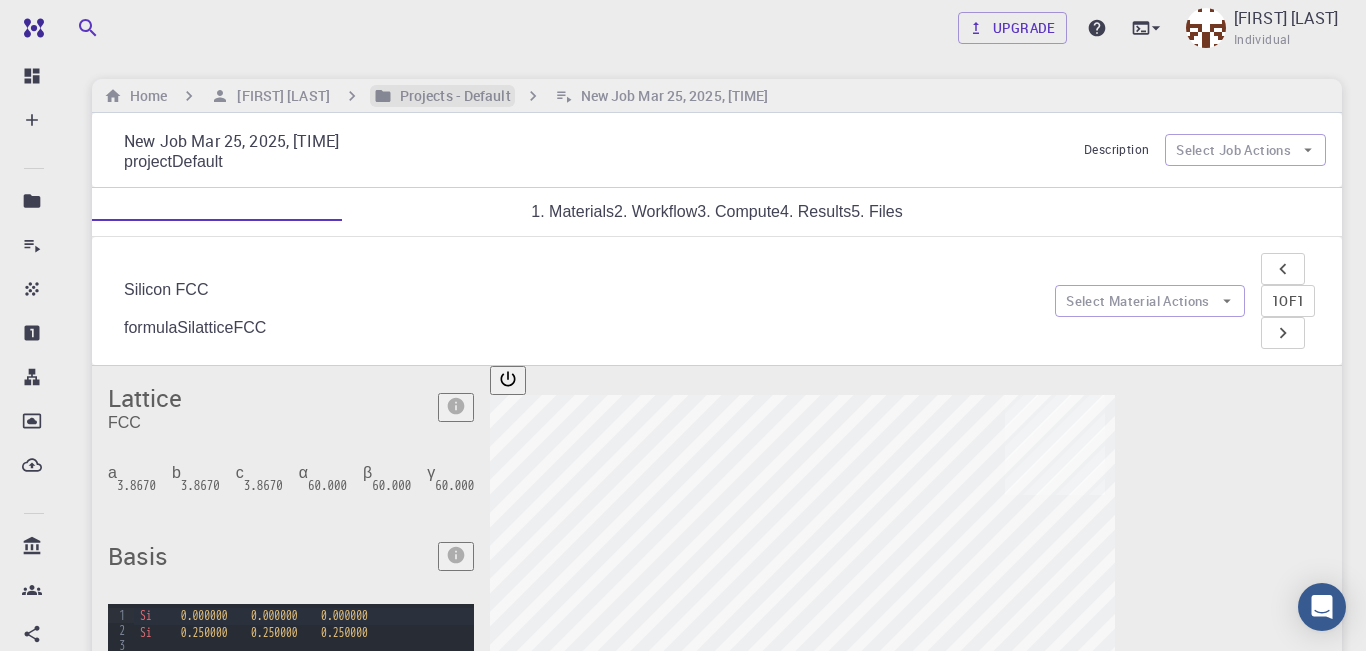 click on "Projects - Default" at bounding box center (451, 96) 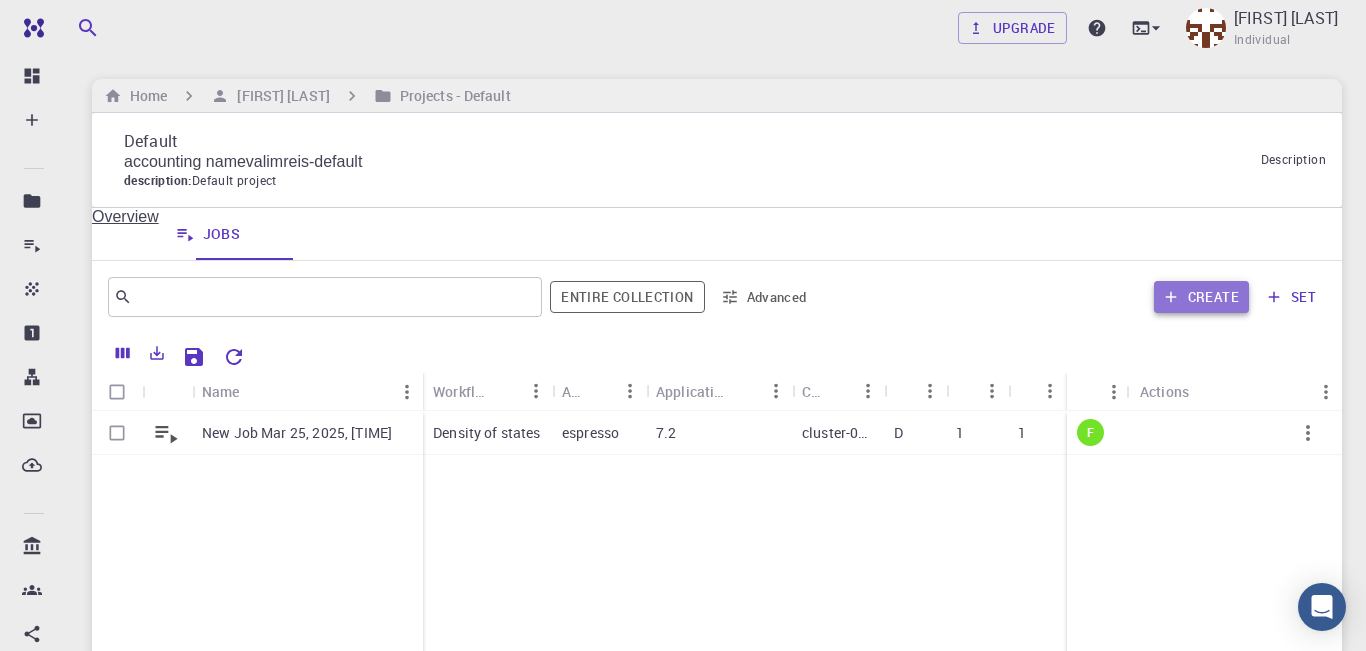 click on "Create" at bounding box center [1201, 297] 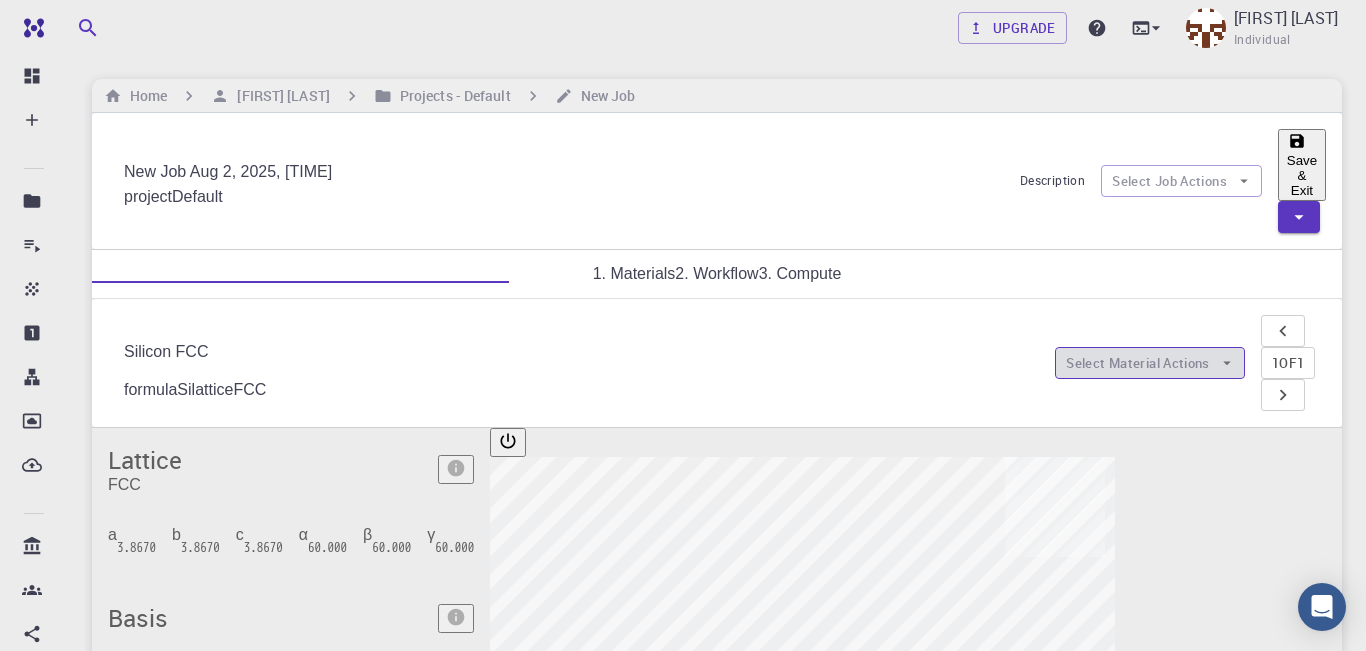 click on "Select Material Actions" at bounding box center (1150, 363) 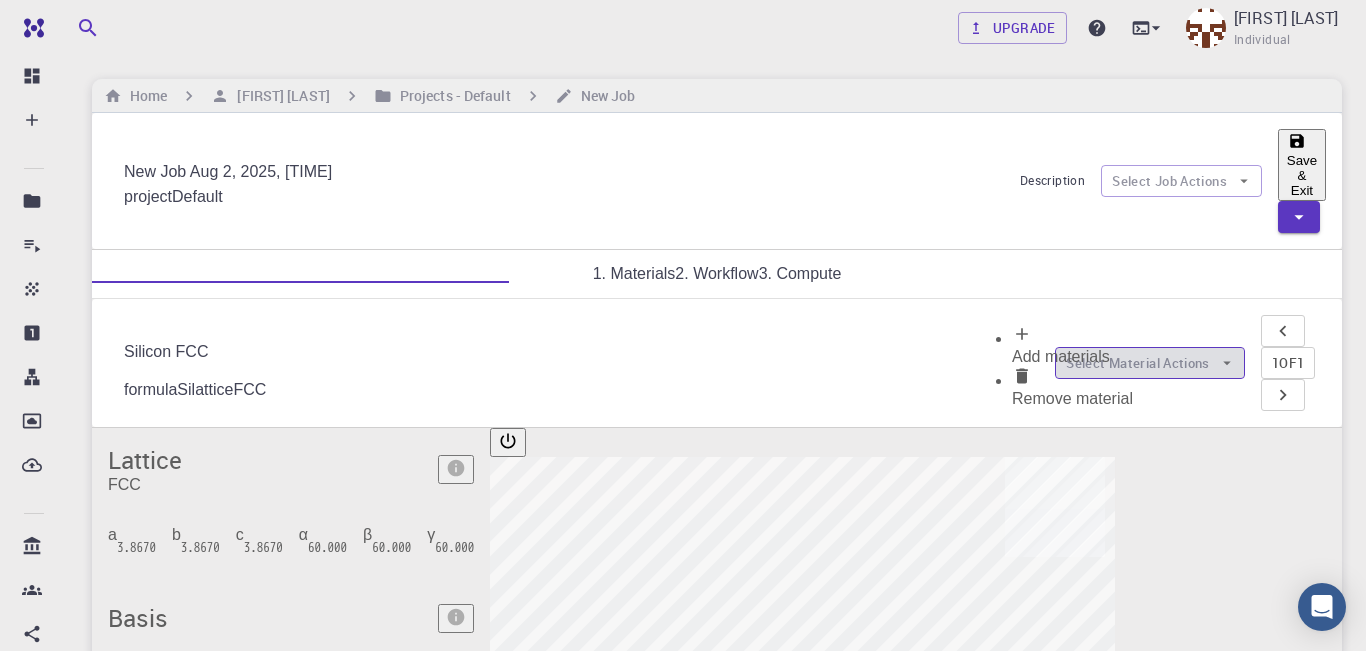 click on "Select Material Actions" at bounding box center (1150, 363) 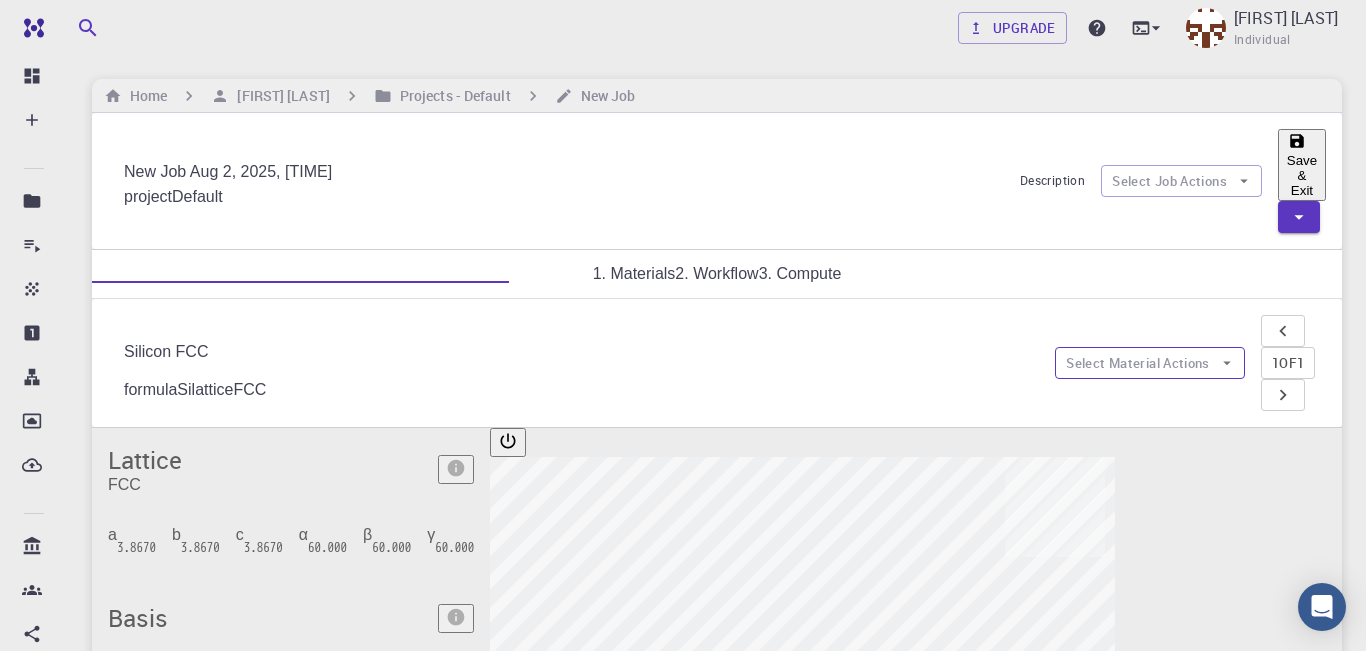 click on "Select Material Actions" at bounding box center (1150, 363) 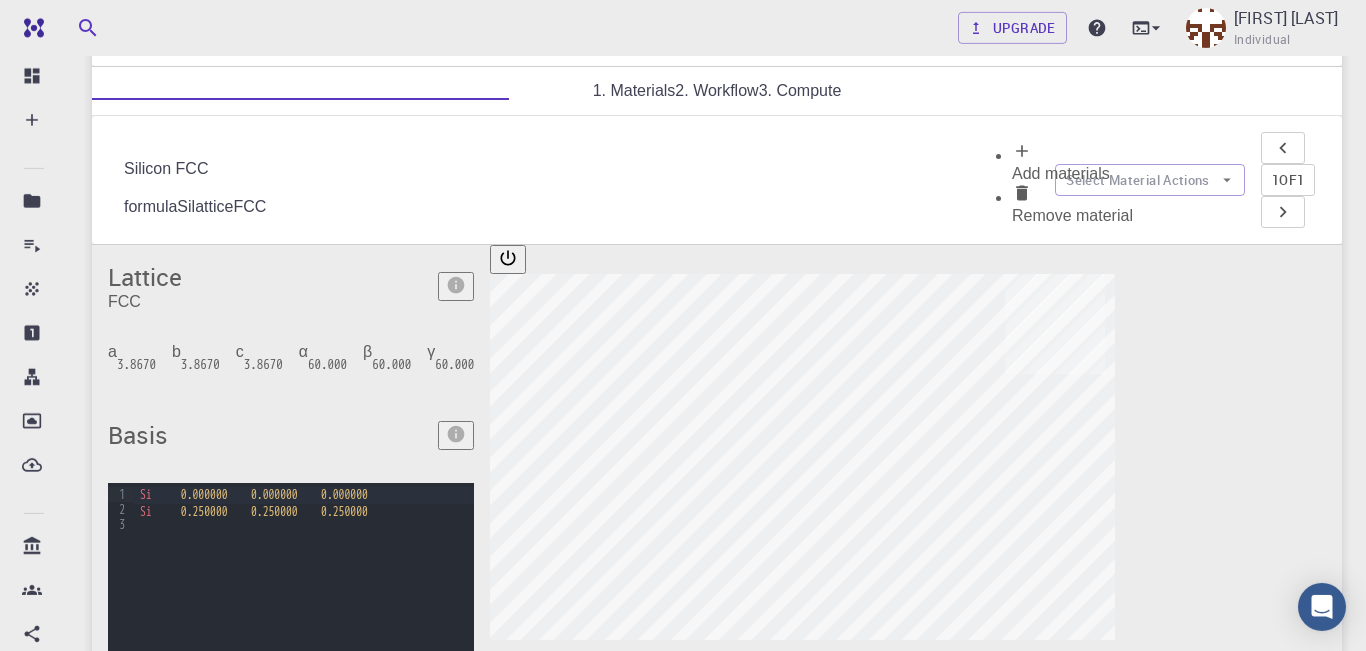 scroll, scrollTop: 138, scrollLeft: 0, axis: vertical 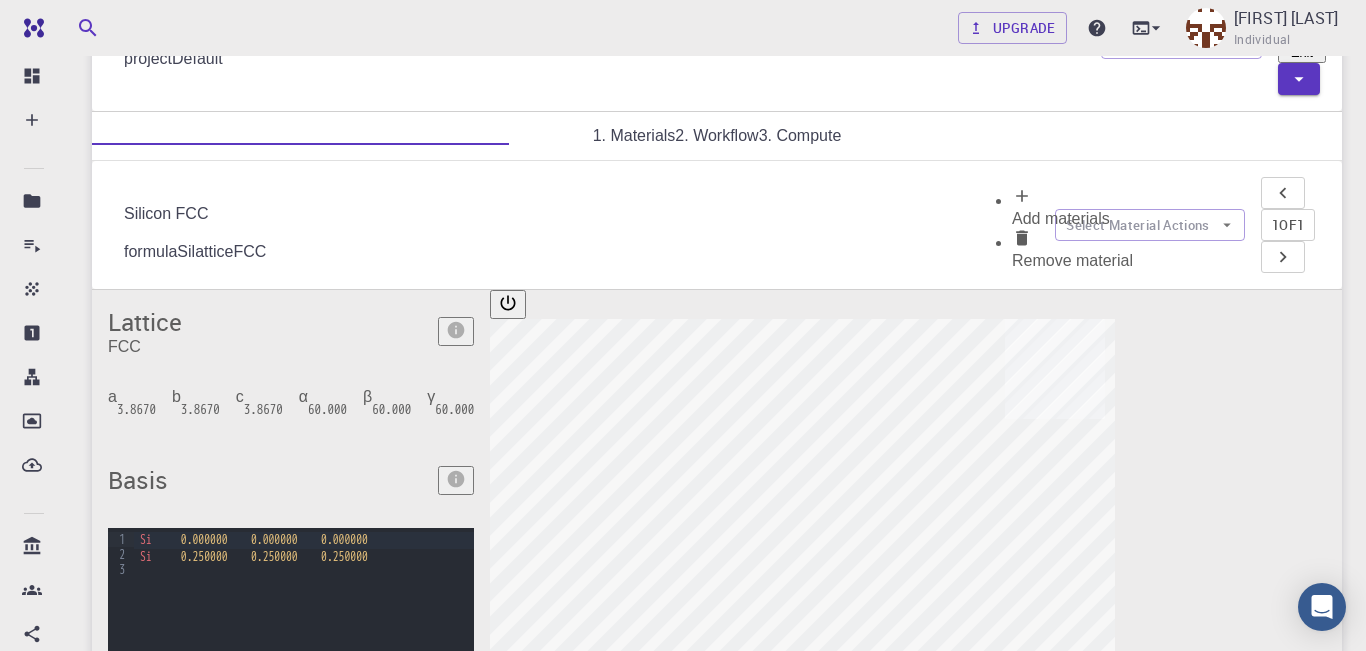 click on "Add materials" at bounding box center (1061, 218) 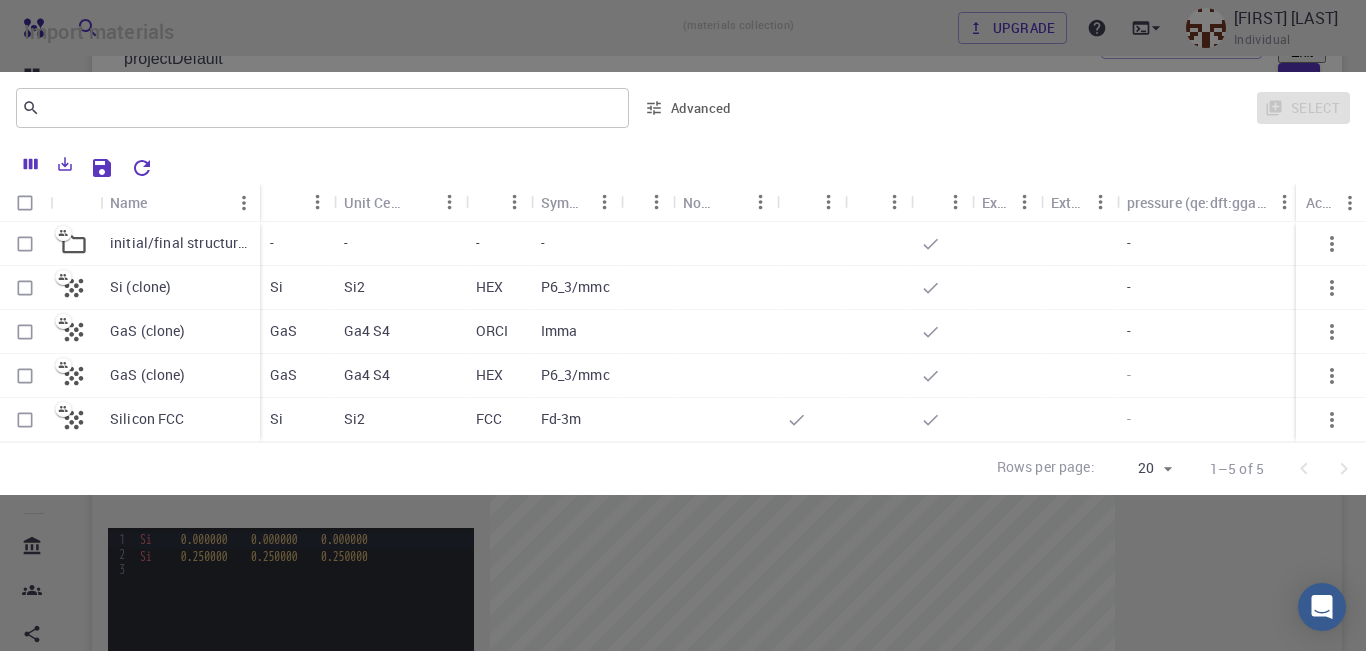 click at bounding box center [25, 288] 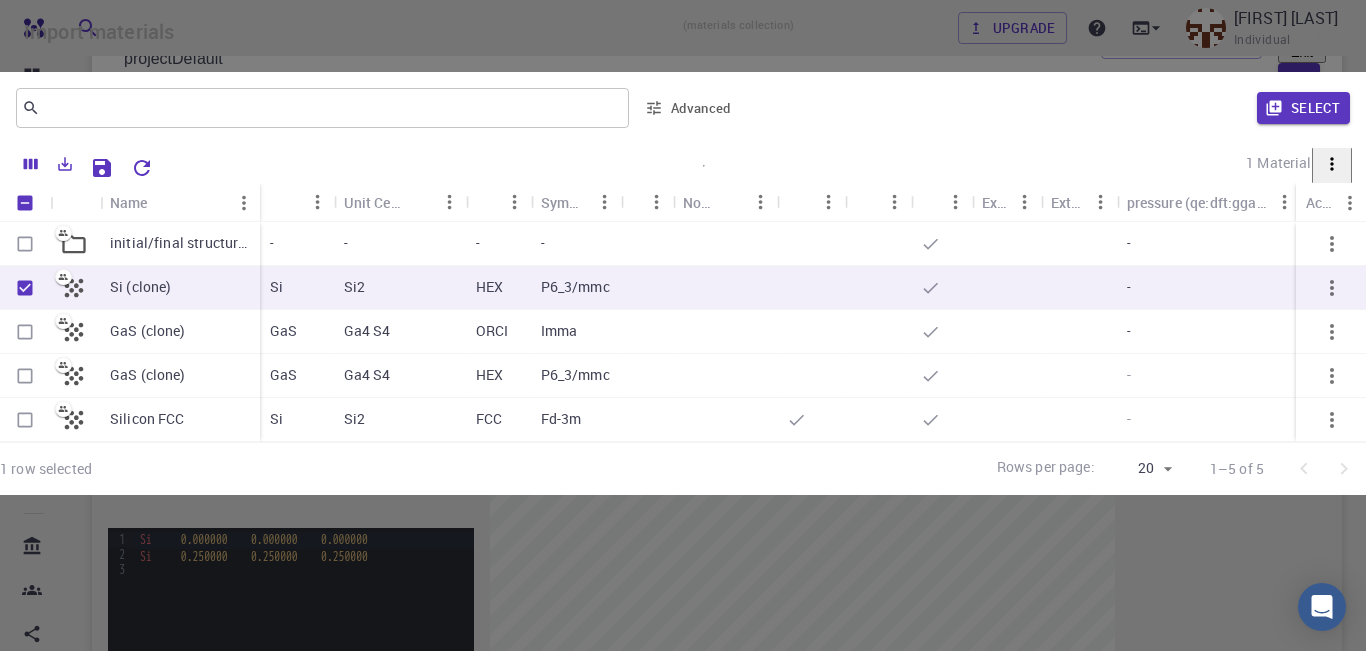 click at bounding box center [811, 288] 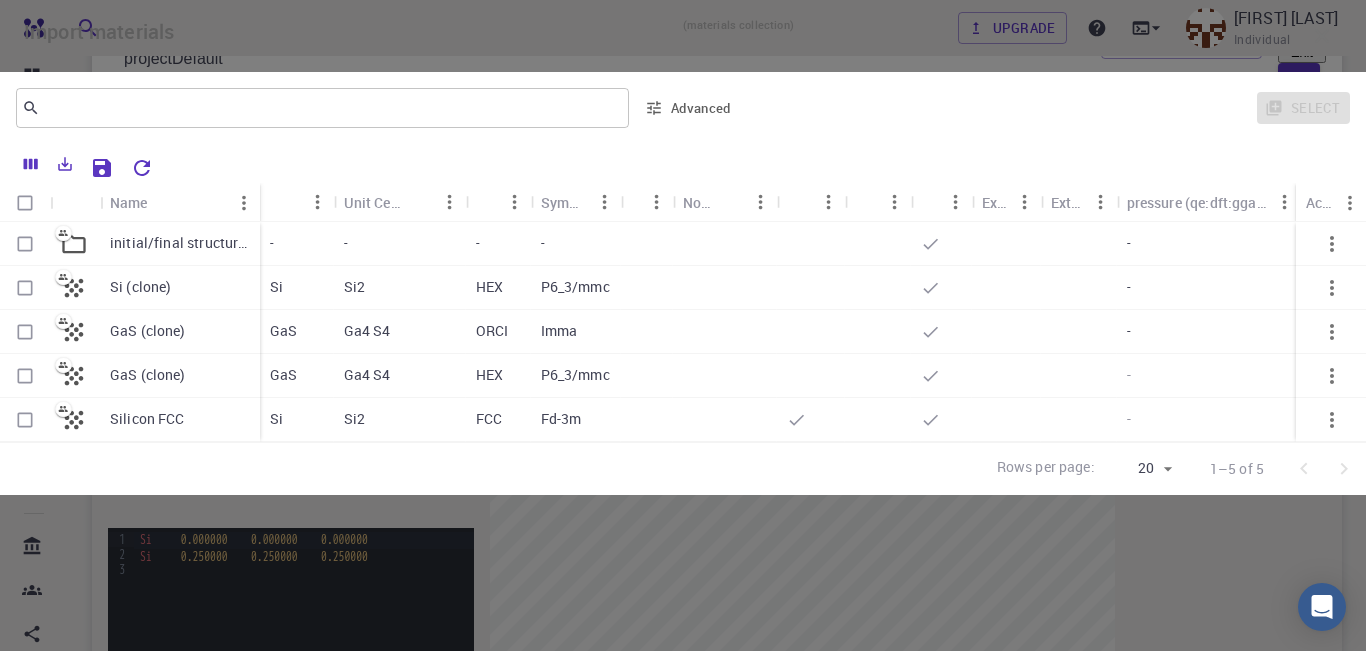 checkbox on "false" 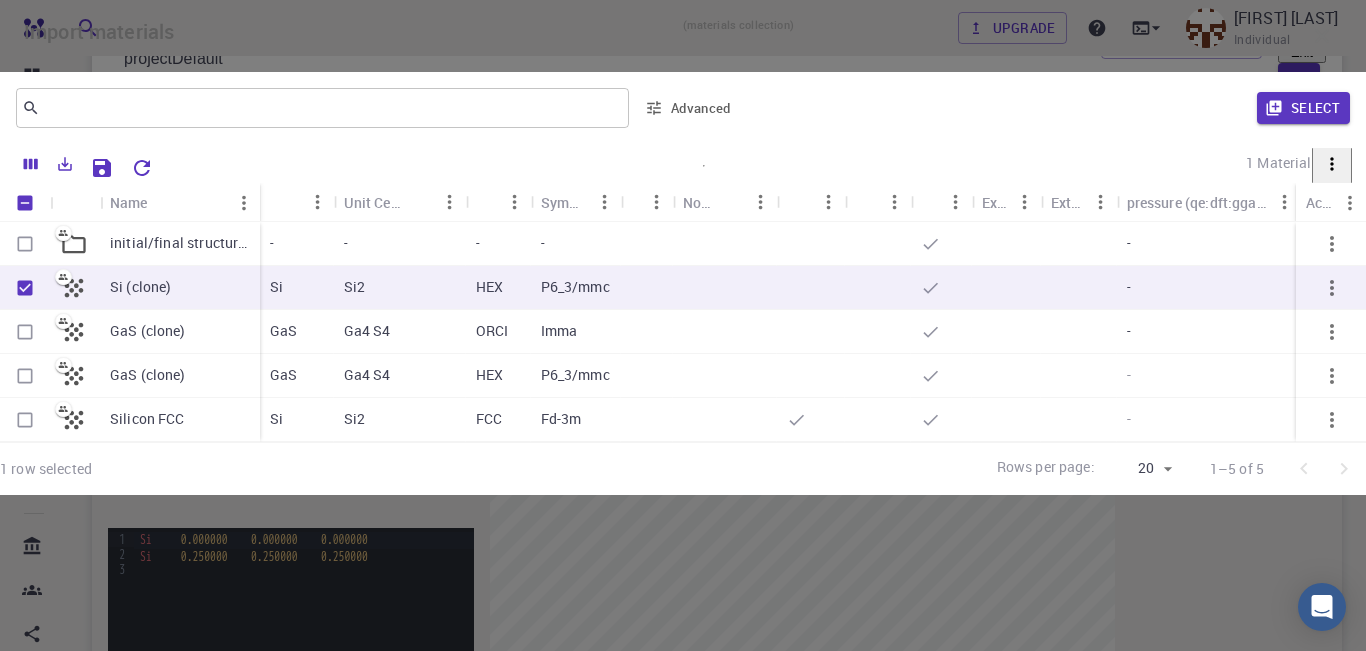 checkbox on "true" 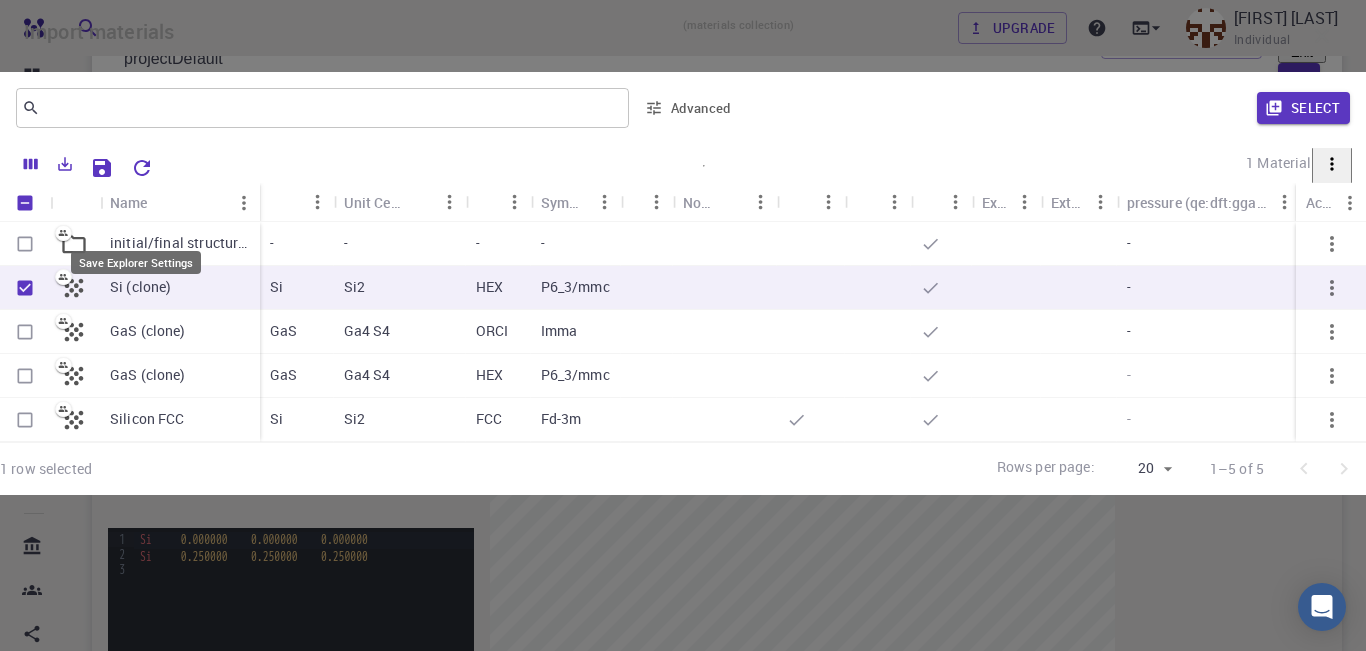 click 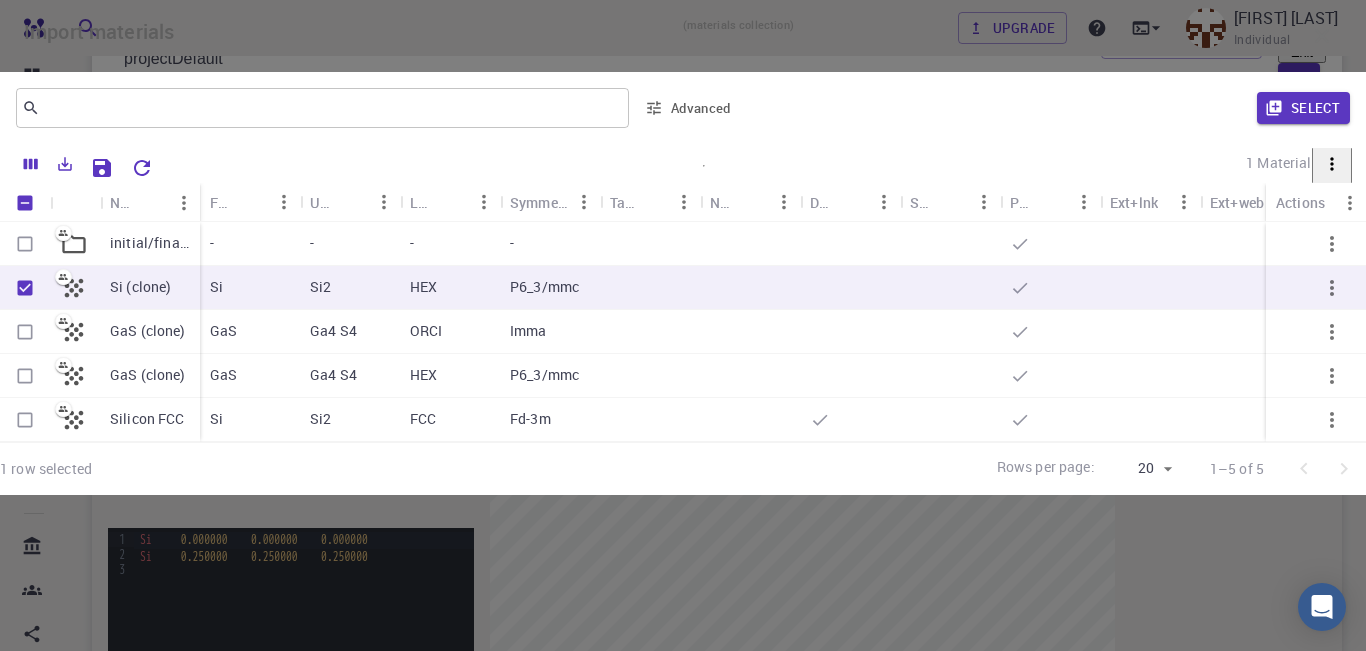 click 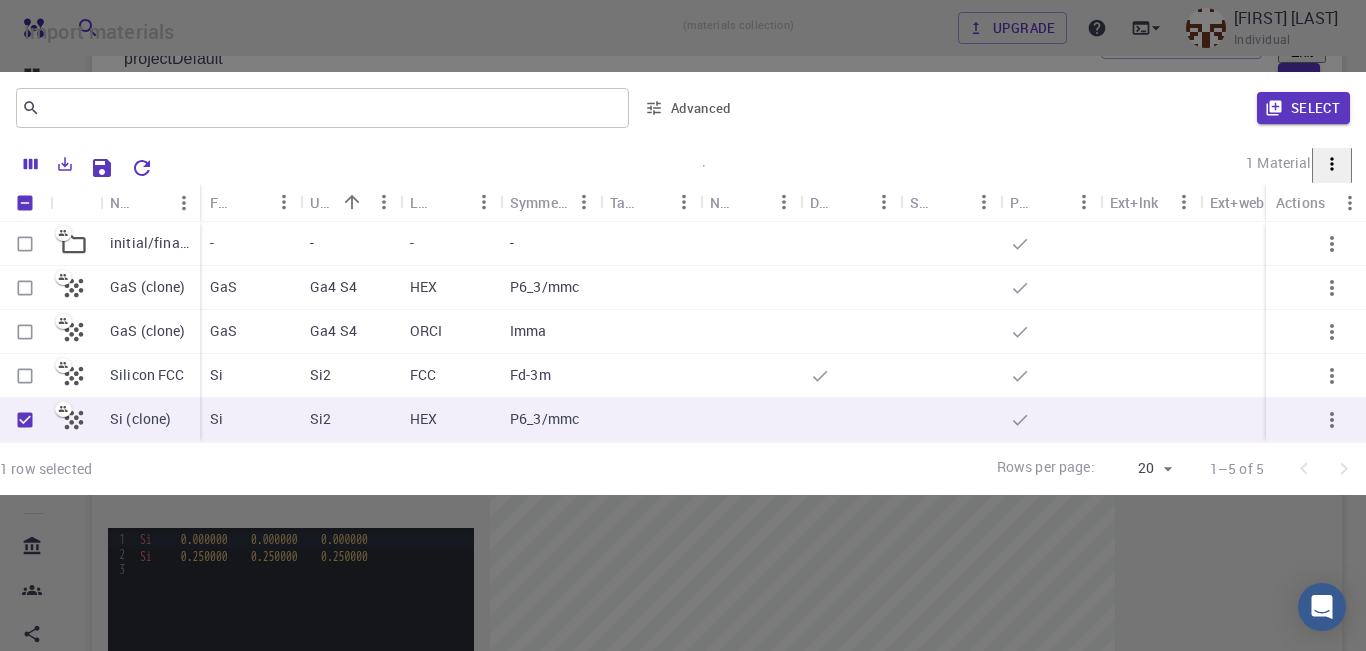 click on "Si2" at bounding box center (320, 419) 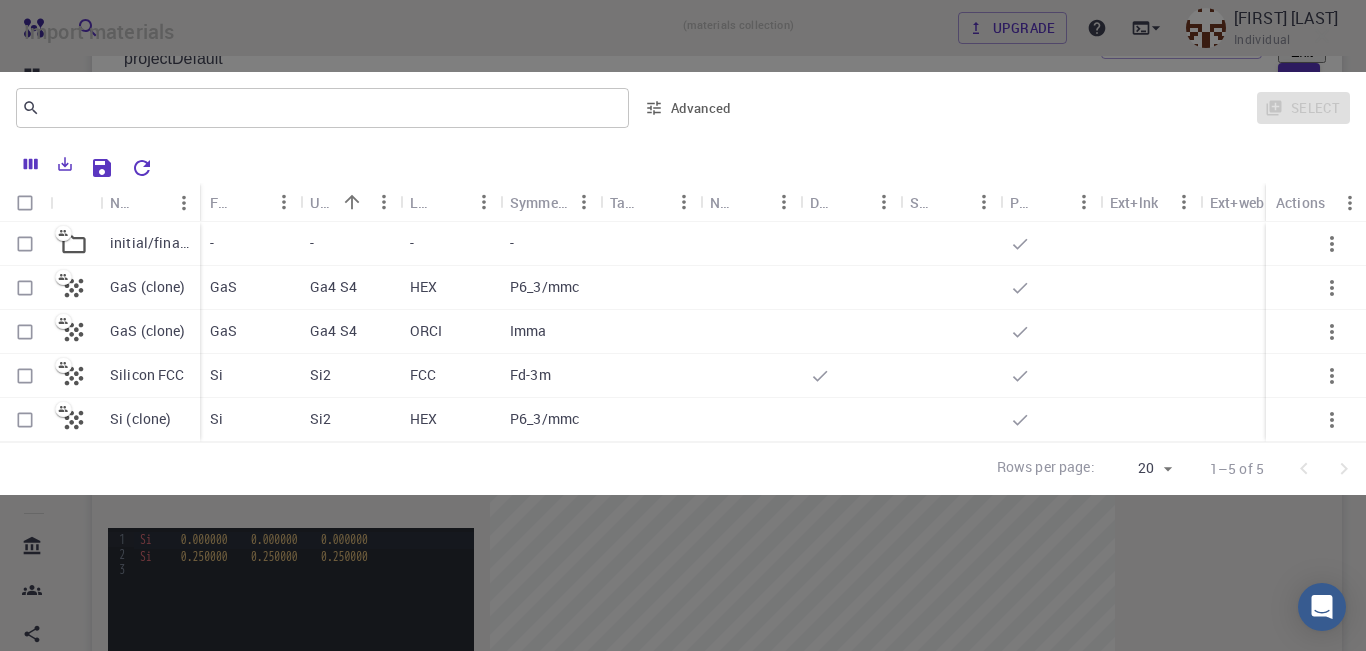 checkbox on "false" 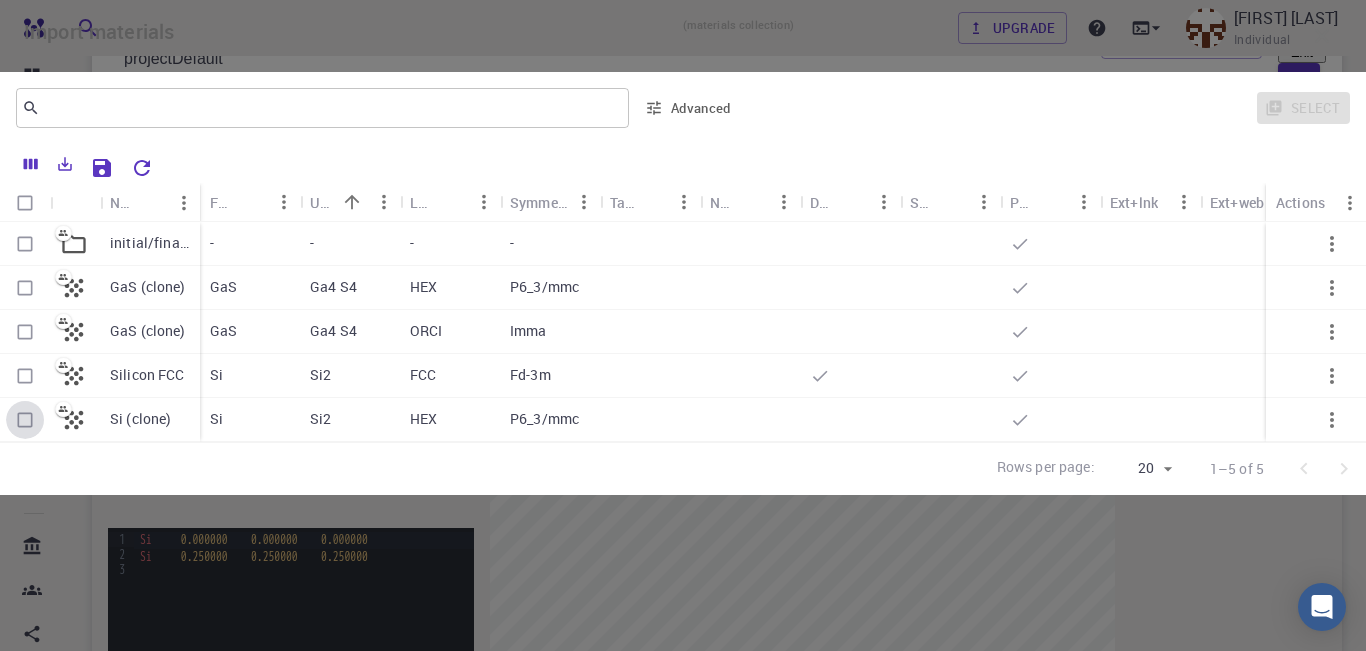click at bounding box center (25, 420) 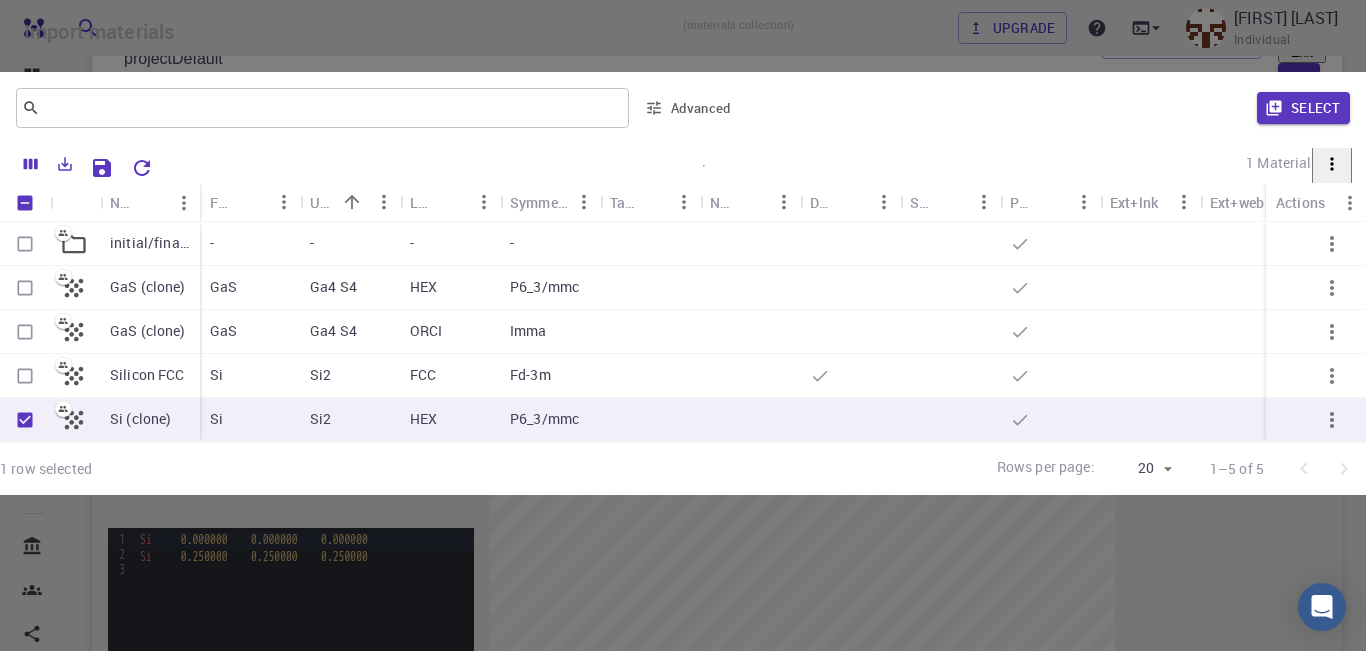 click on "HEX" at bounding box center (423, 419) 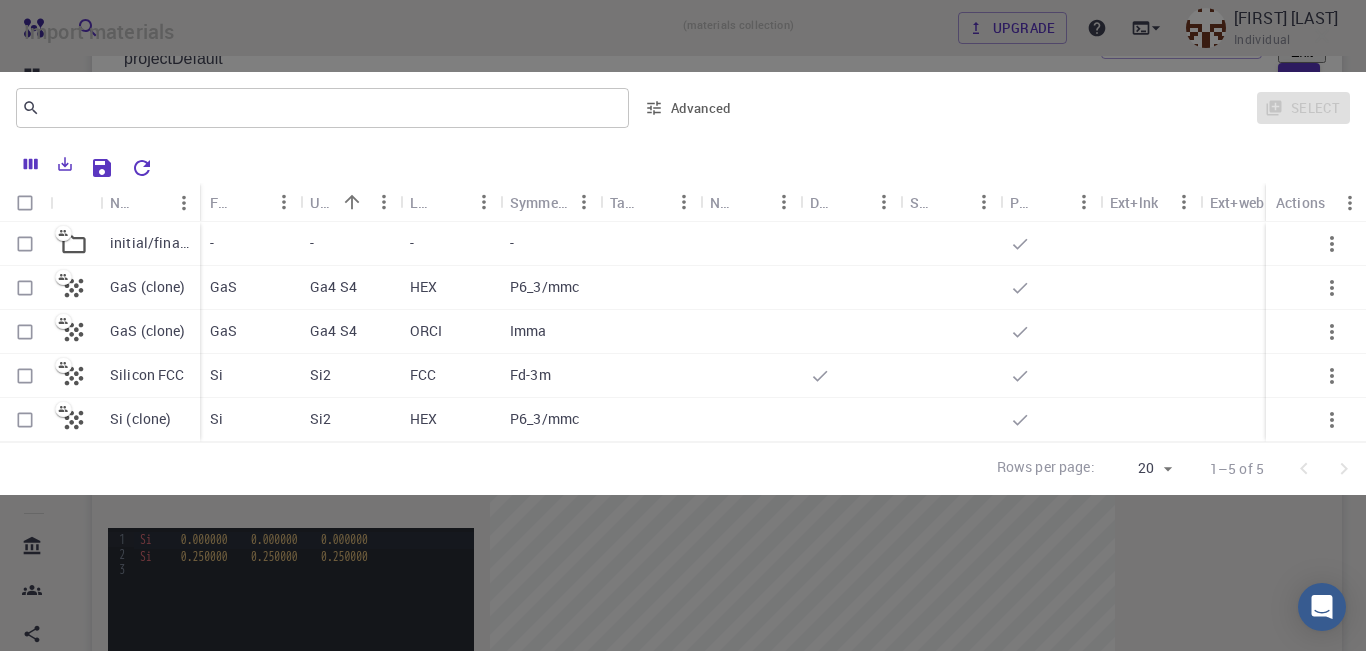 checkbox on "false" 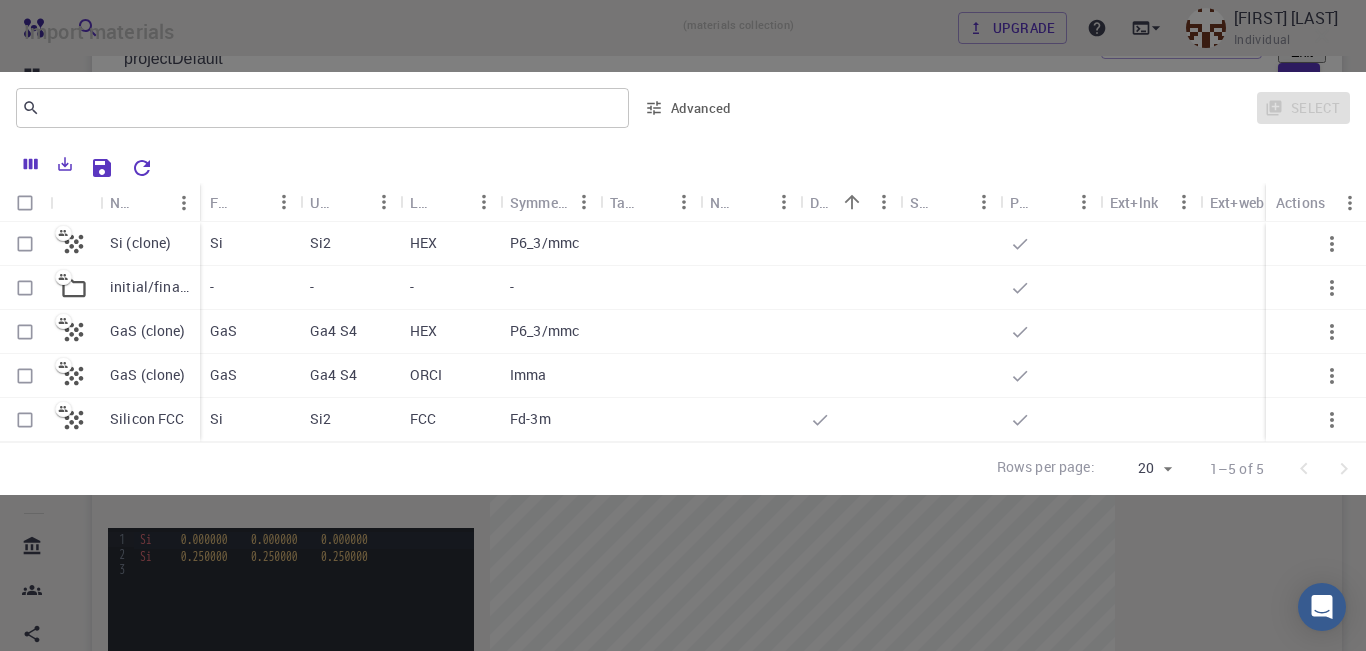 click at bounding box center [25, 244] 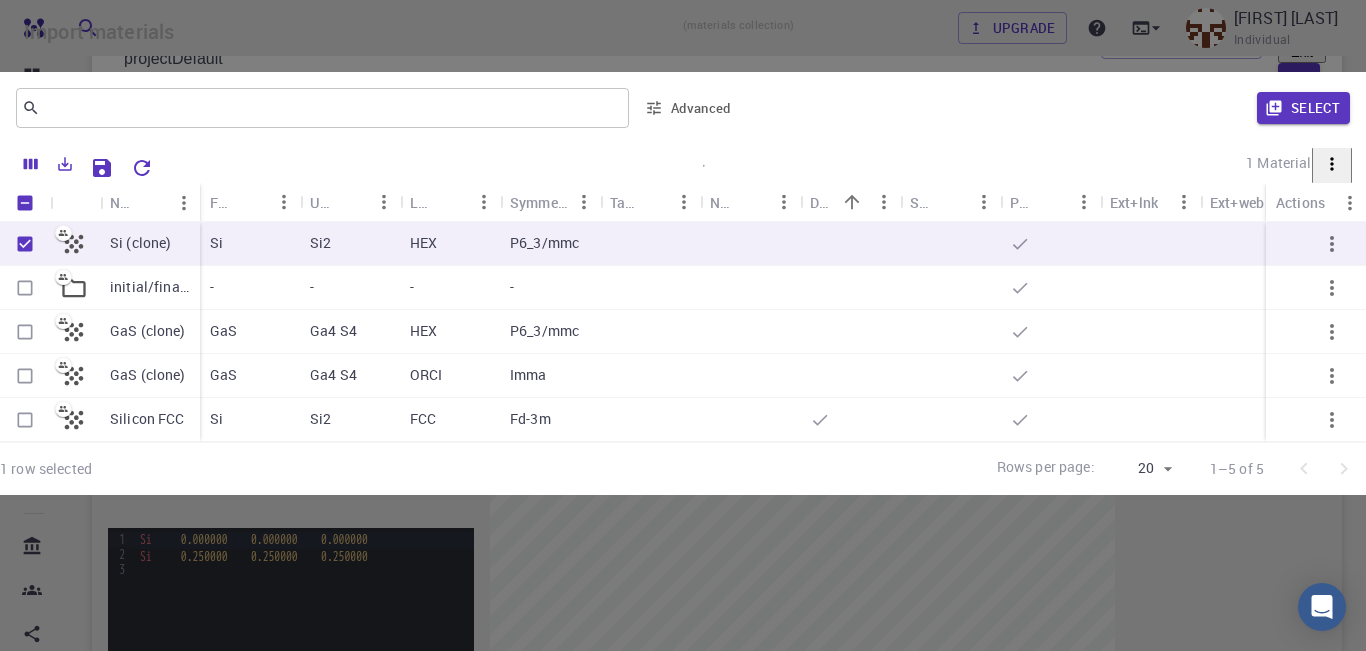 checkbox on "true" 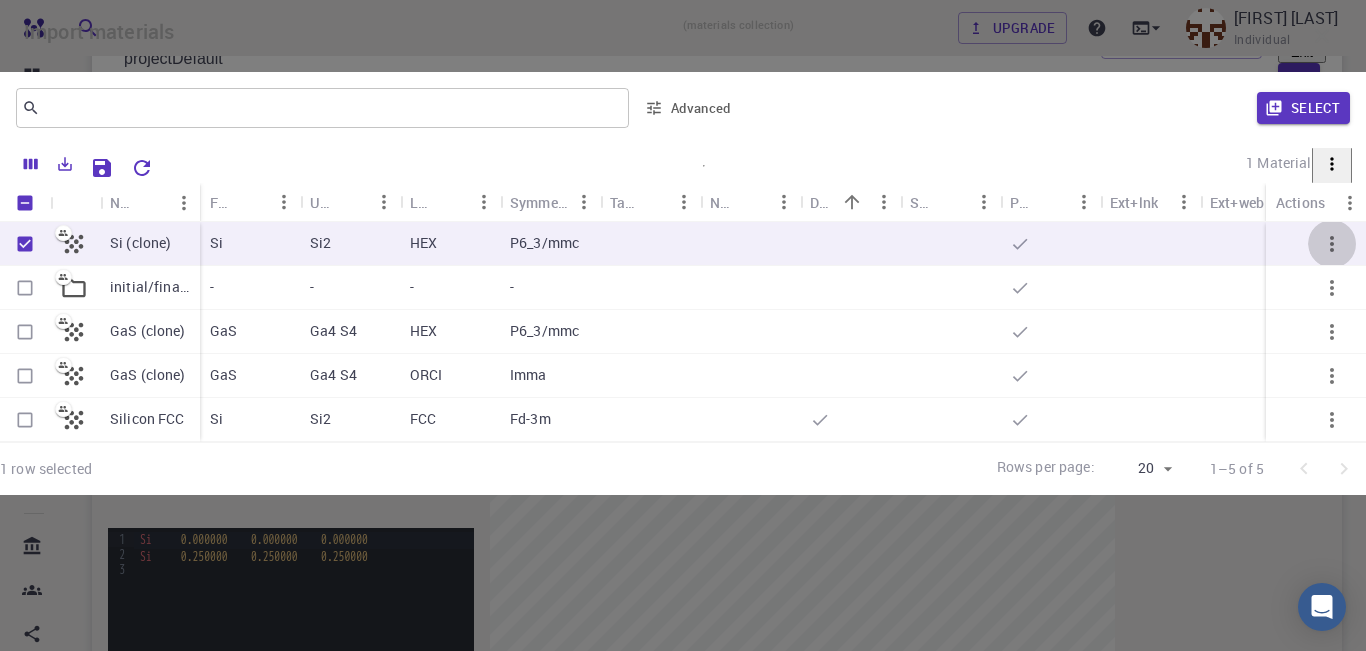 click 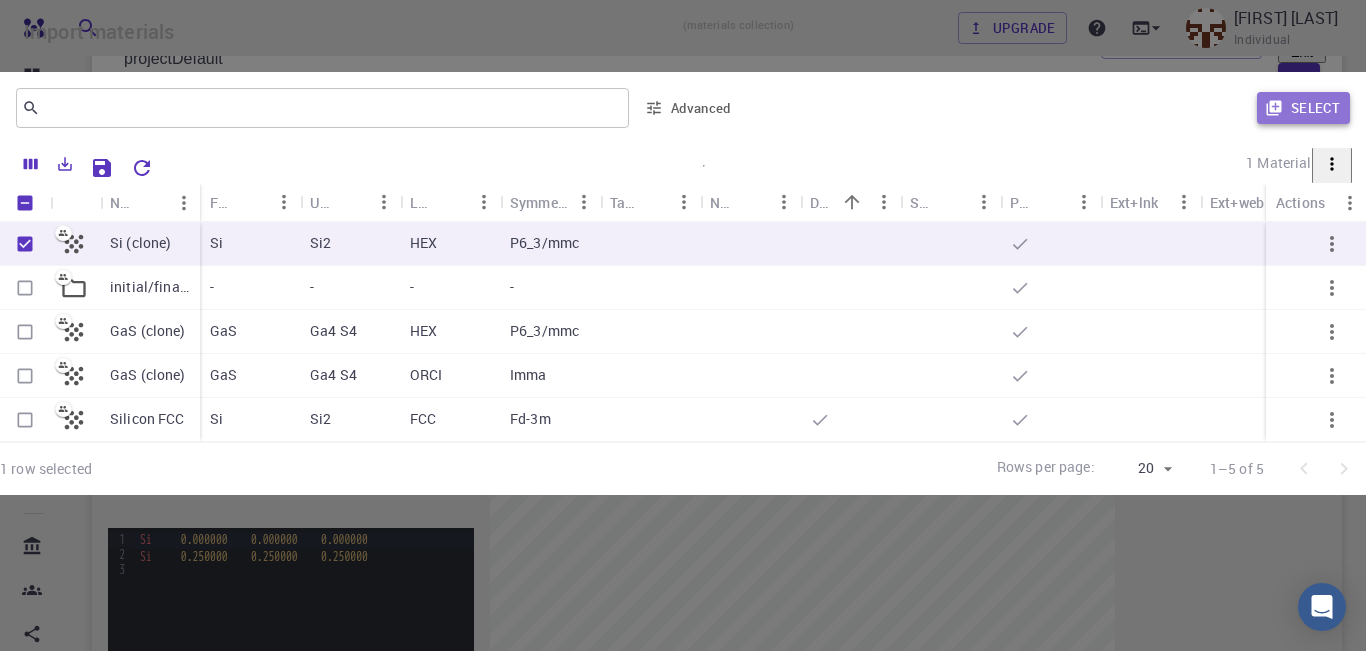 click on "Select" at bounding box center (1303, 108) 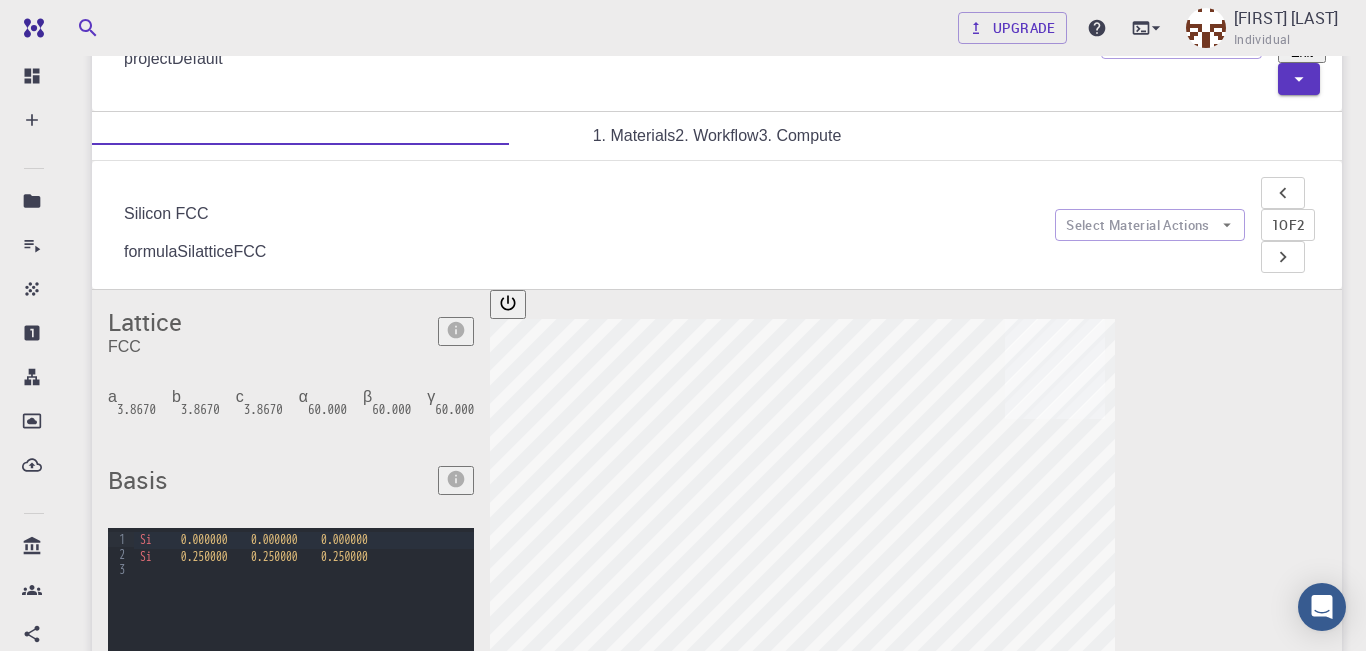type on "New Job Aug 2, 2025, [TIME] {{ material.formula }}" 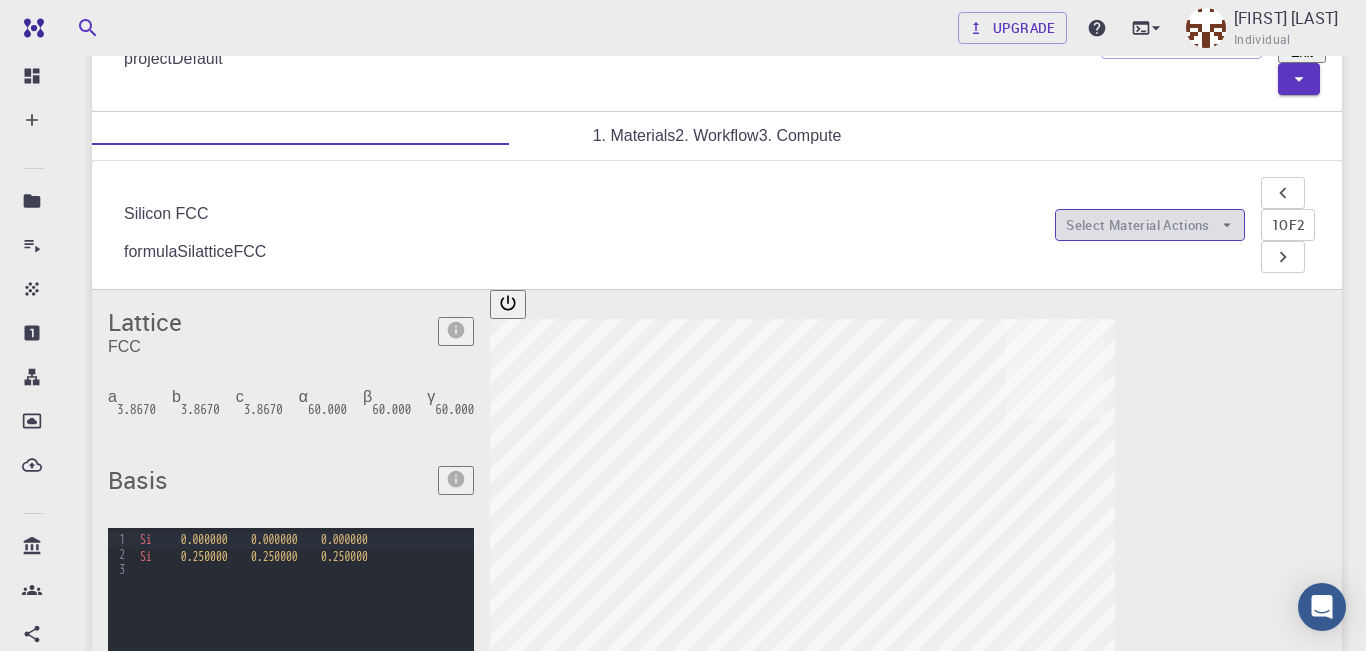click on "Select Material Actions" at bounding box center [1150, 225] 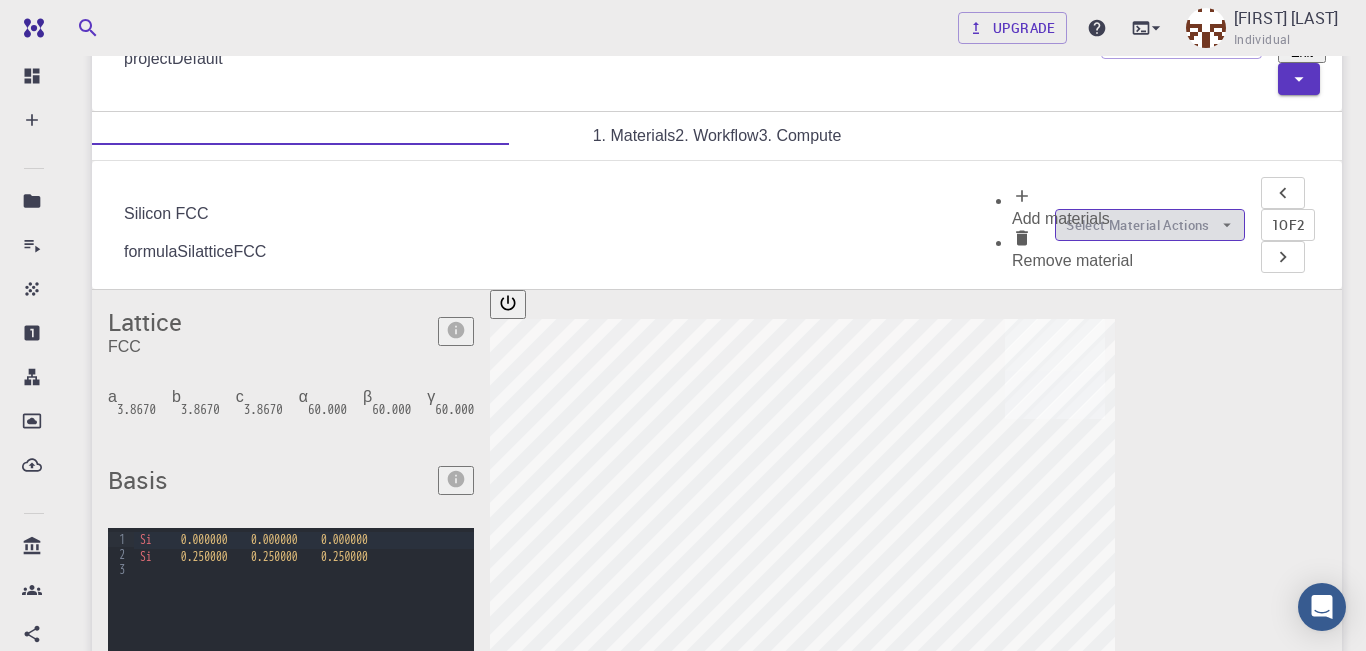 click on "Select Material Actions" at bounding box center [1150, 225] 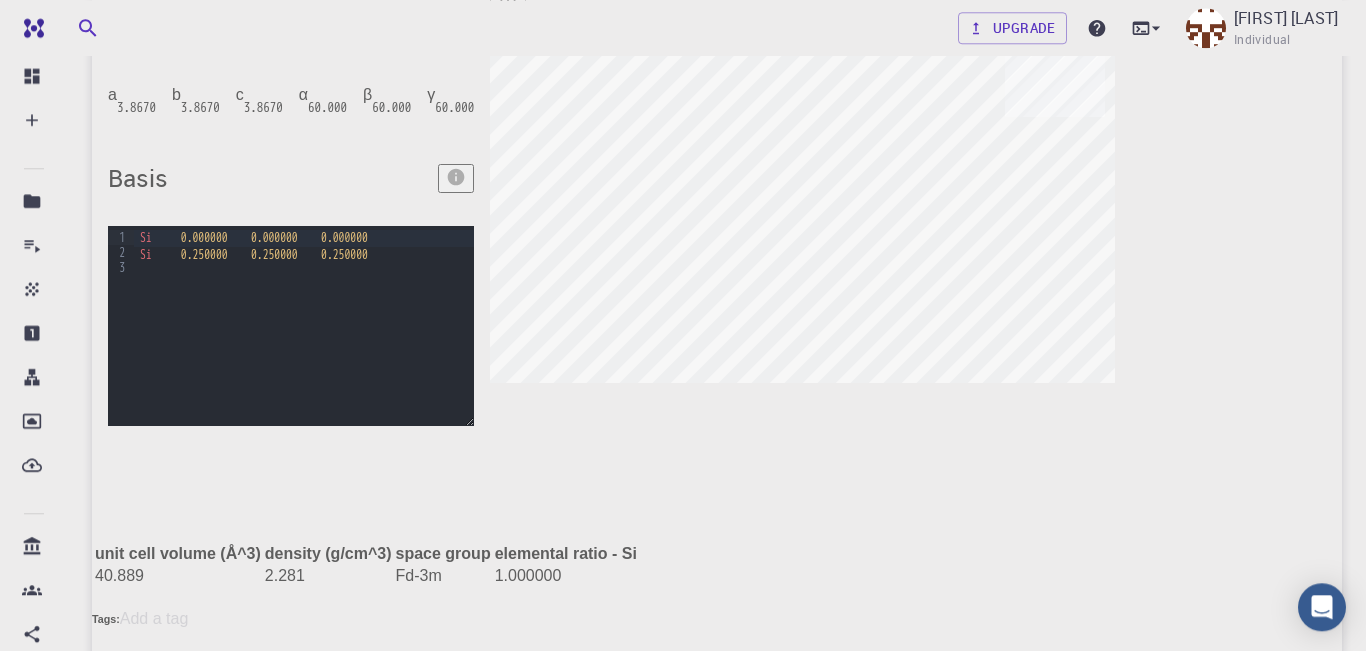 scroll, scrollTop: 0, scrollLeft: 0, axis: both 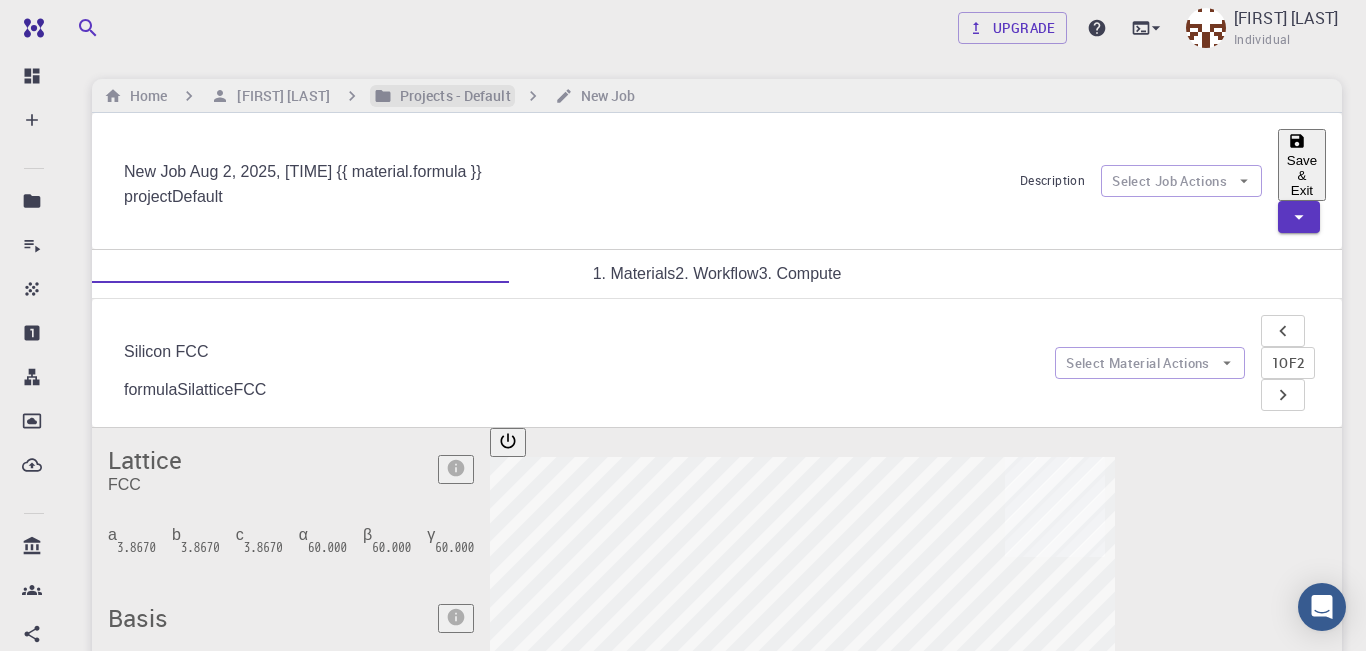 click on "Projects - Default" at bounding box center [451, 96] 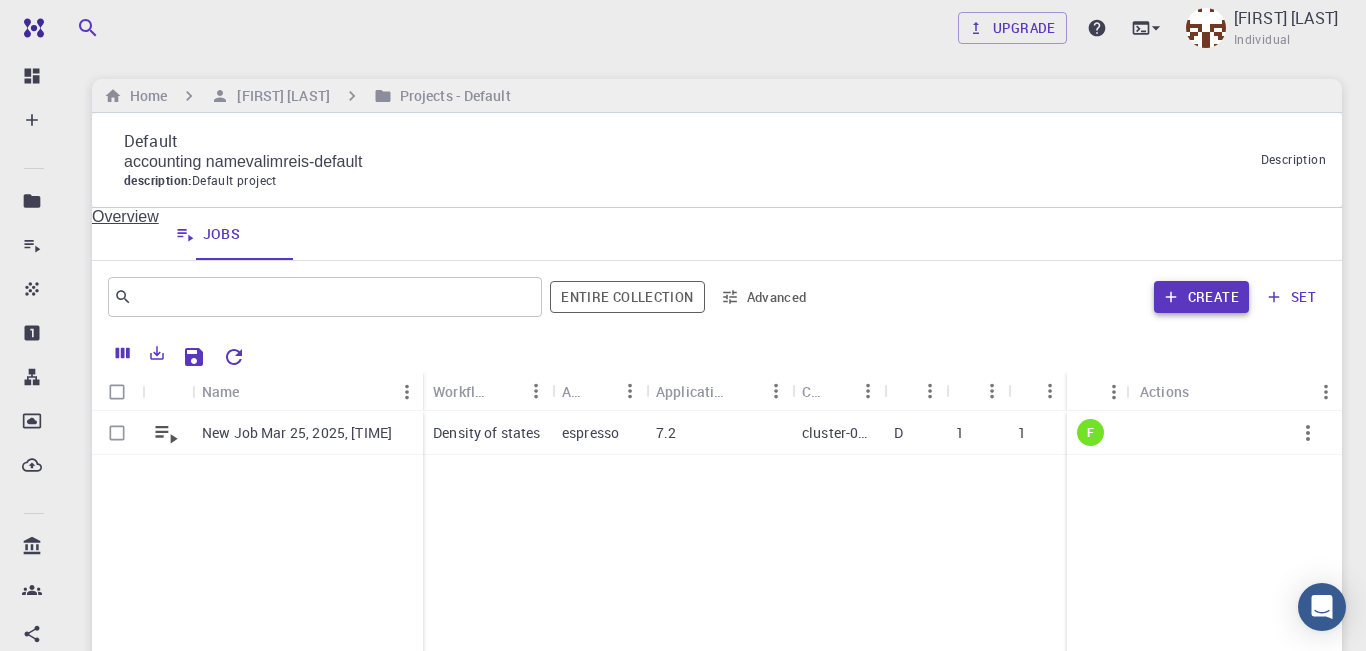 click on "Create" at bounding box center (1201, 297) 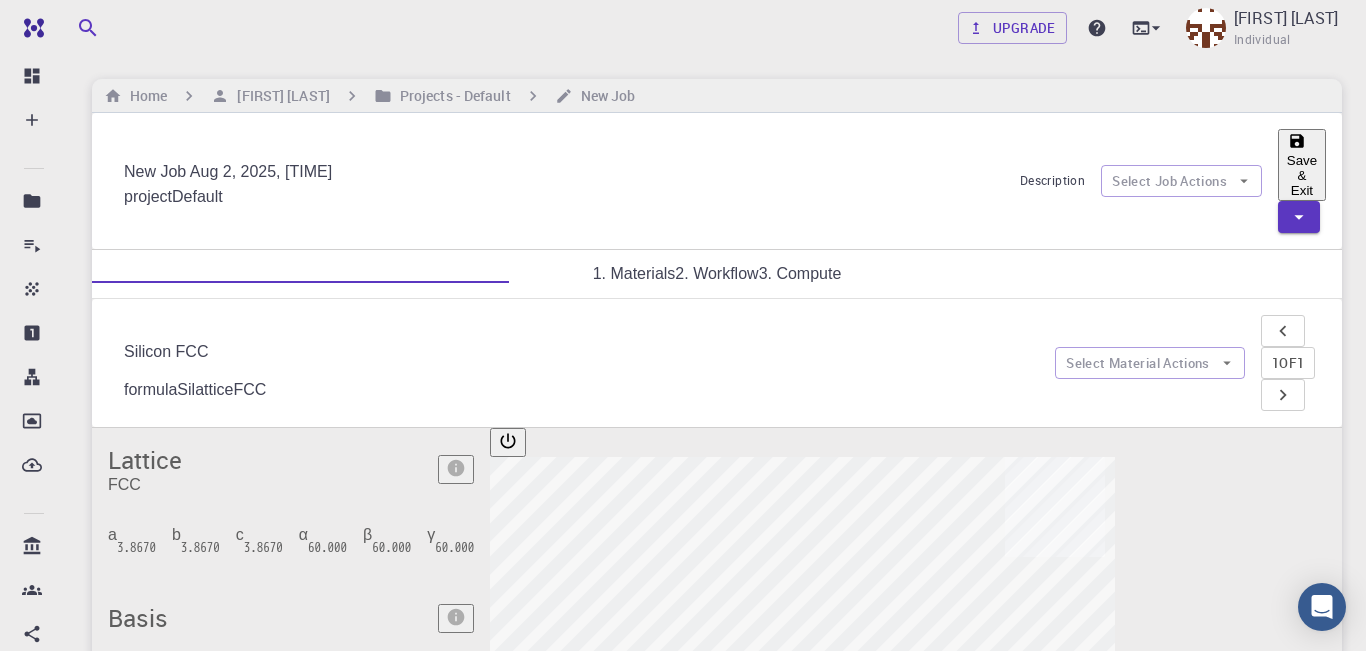 click on "c" at bounding box center (240, 534) 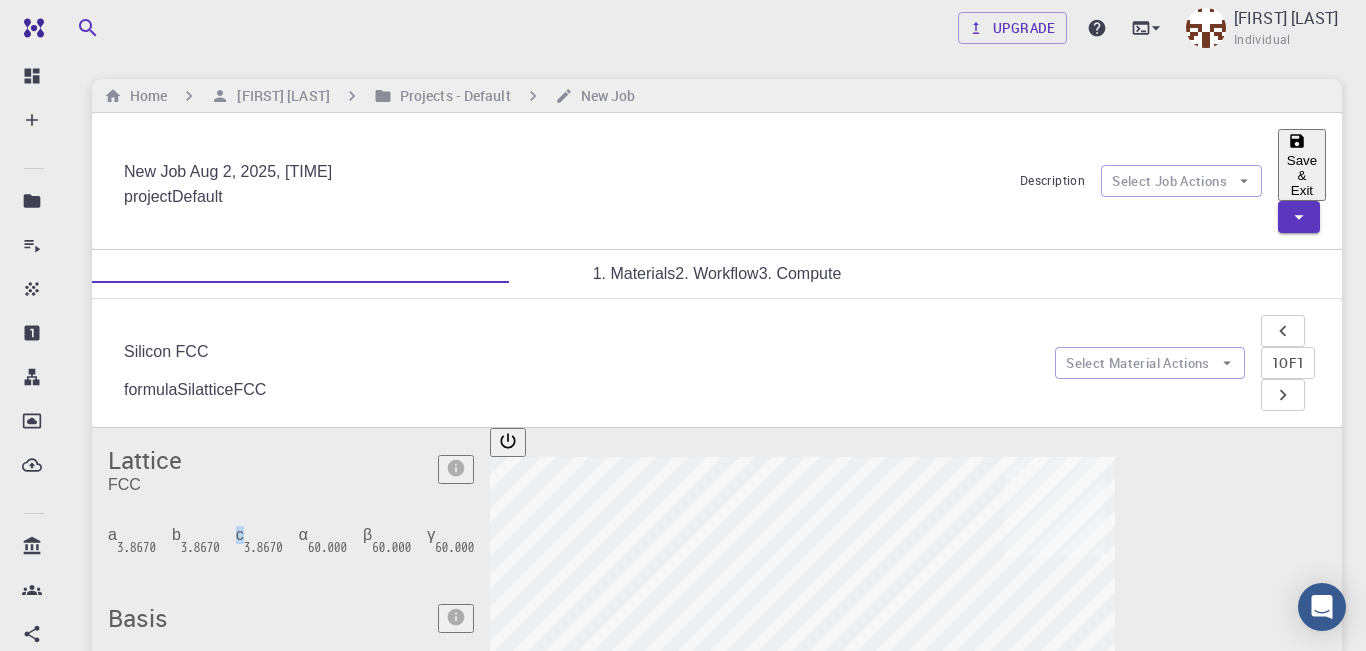 click on "c" at bounding box center [240, 534] 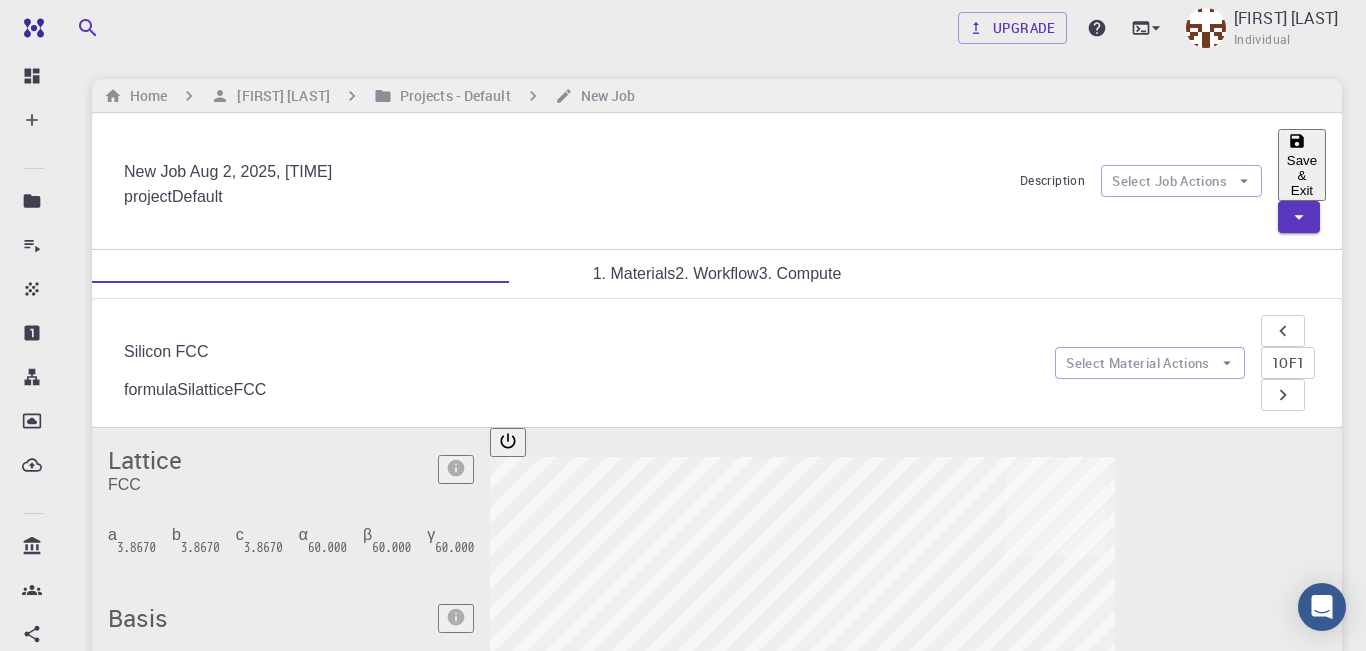 click on "FCC" at bounding box center (124, 484) 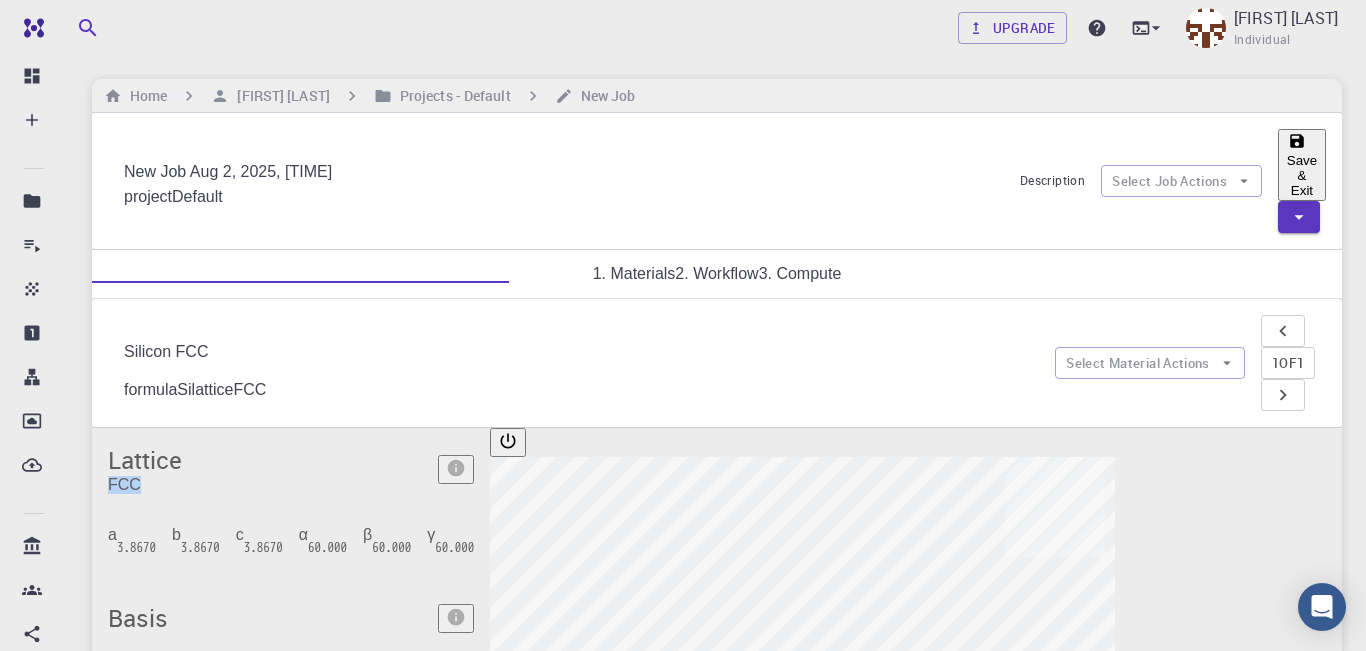 drag, startPoint x: 137, startPoint y: 390, endPoint x: 235, endPoint y: 413, distance: 100.6628 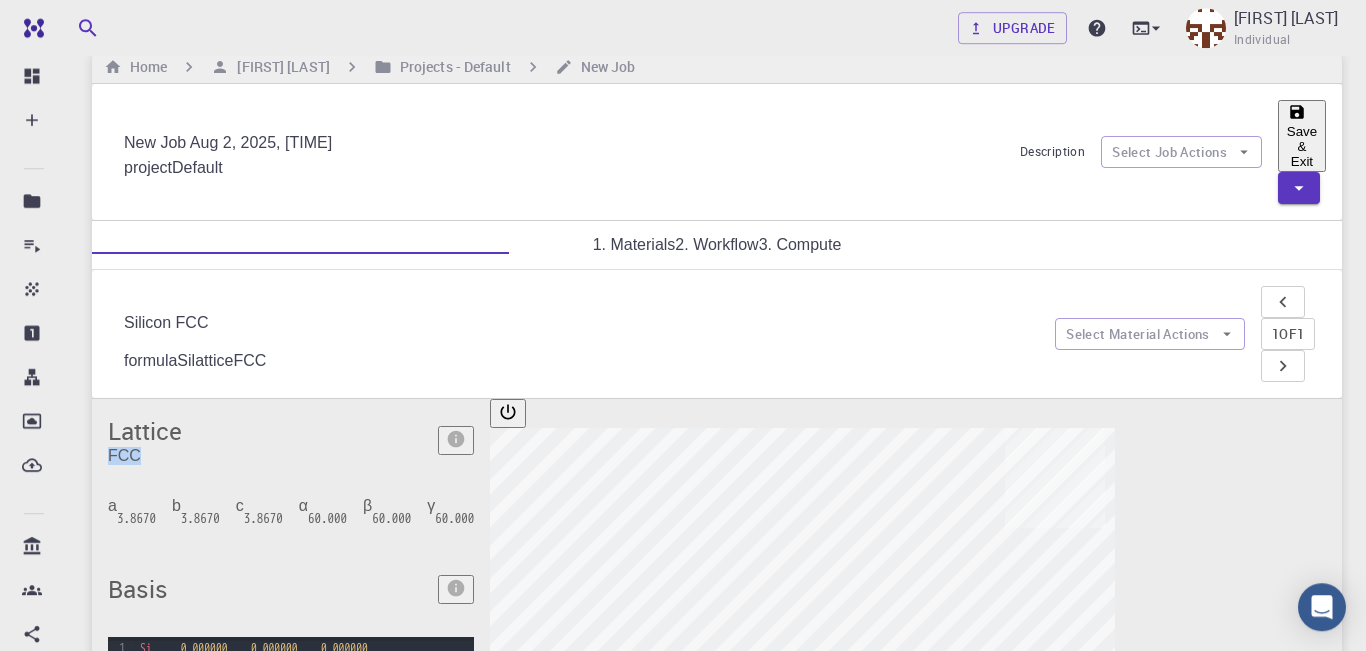 scroll, scrollTop: 0, scrollLeft: 0, axis: both 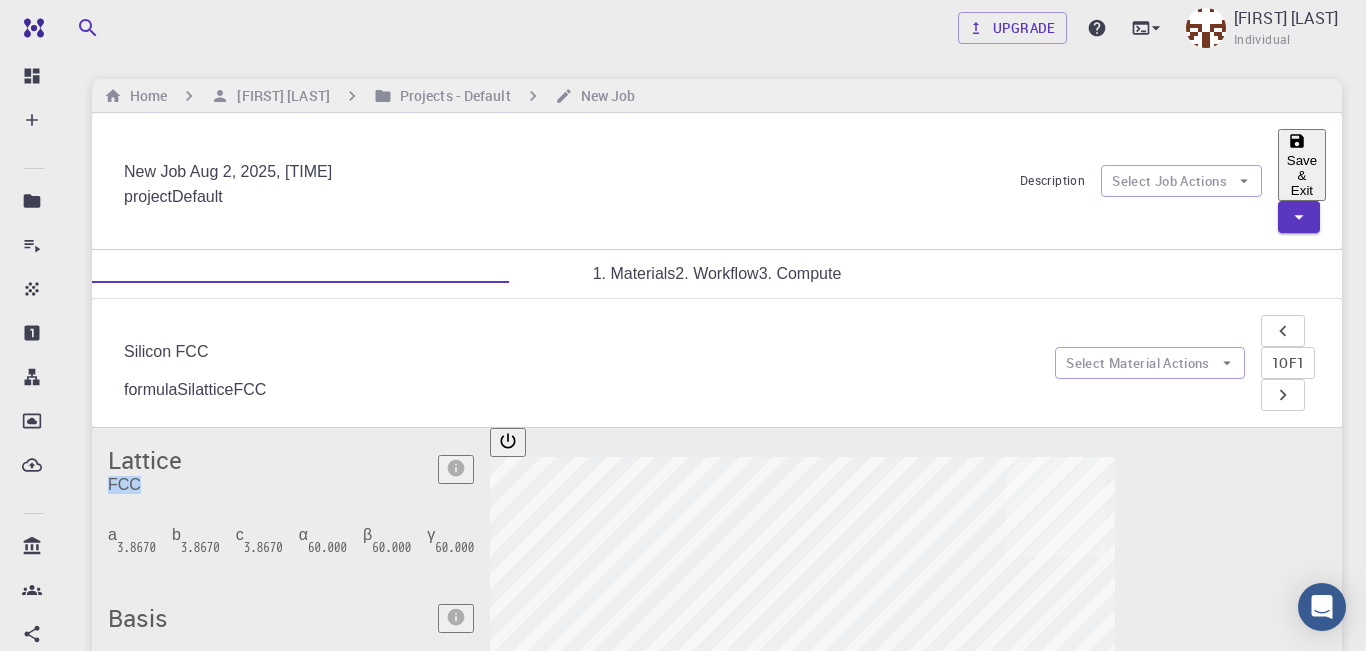 click 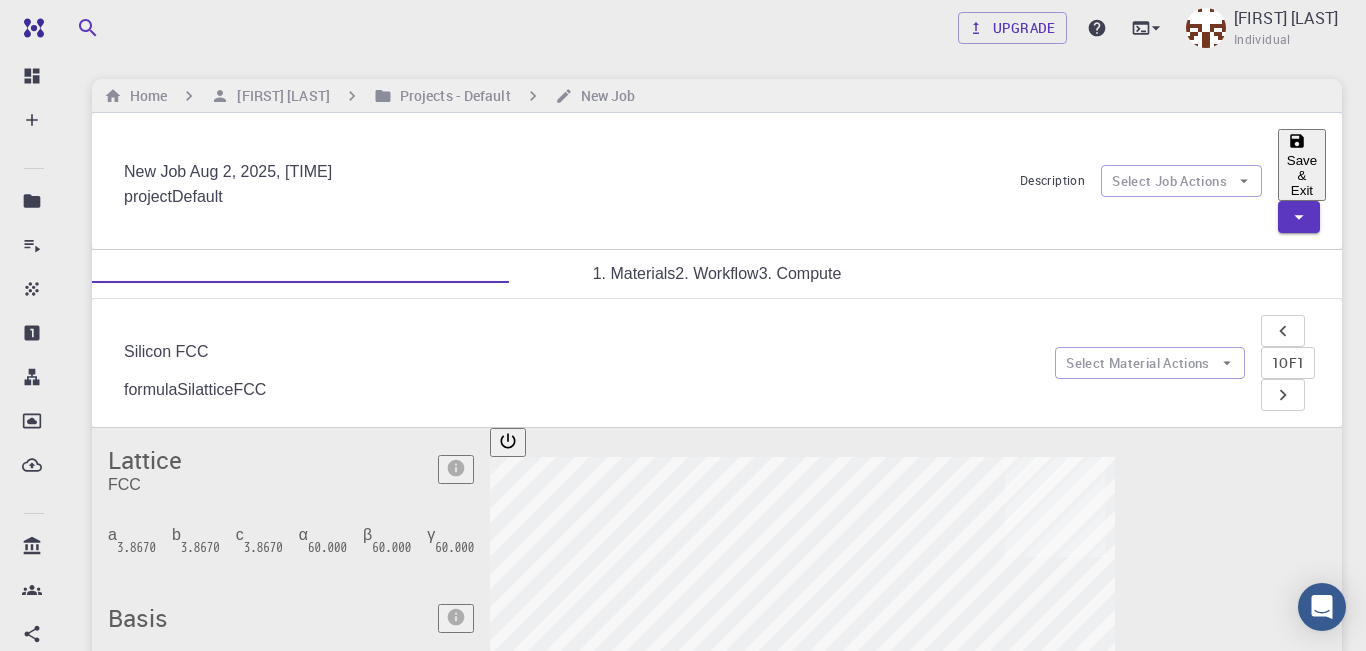 click on "project Default" at bounding box center [564, 197] 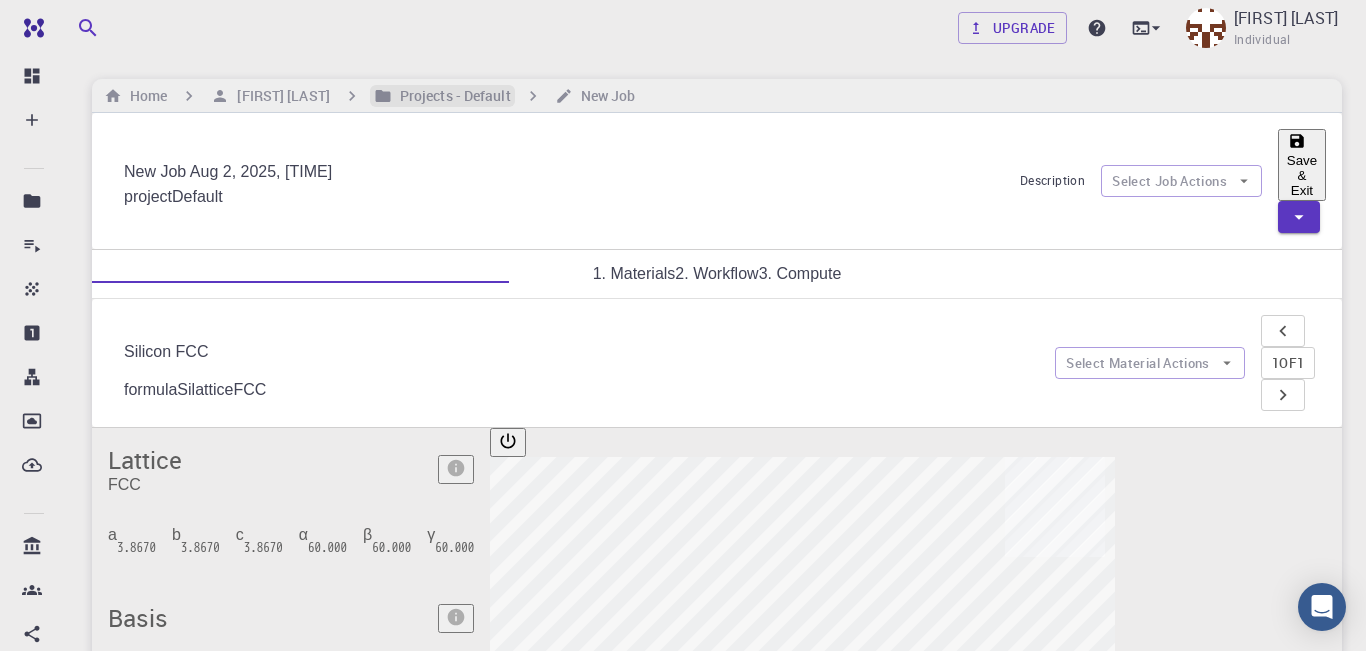 click on "Projects - Default" at bounding box center [451, 96] 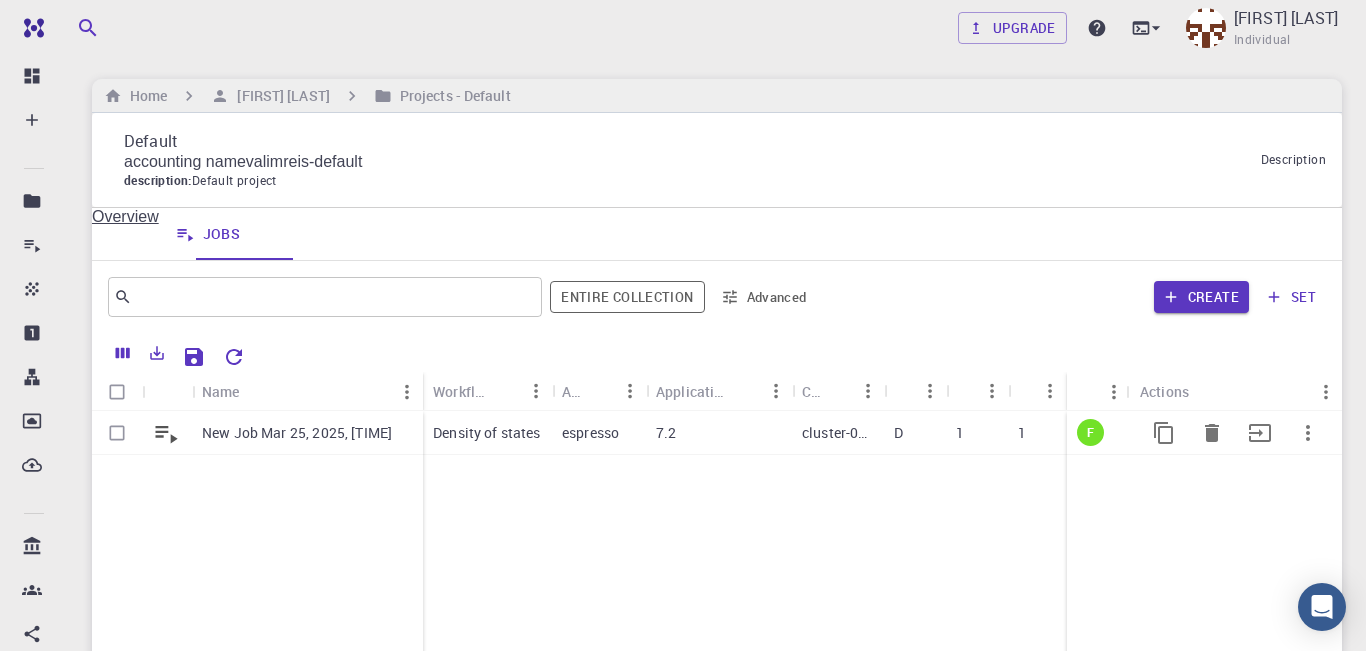 click at bounding box center [117, 433] 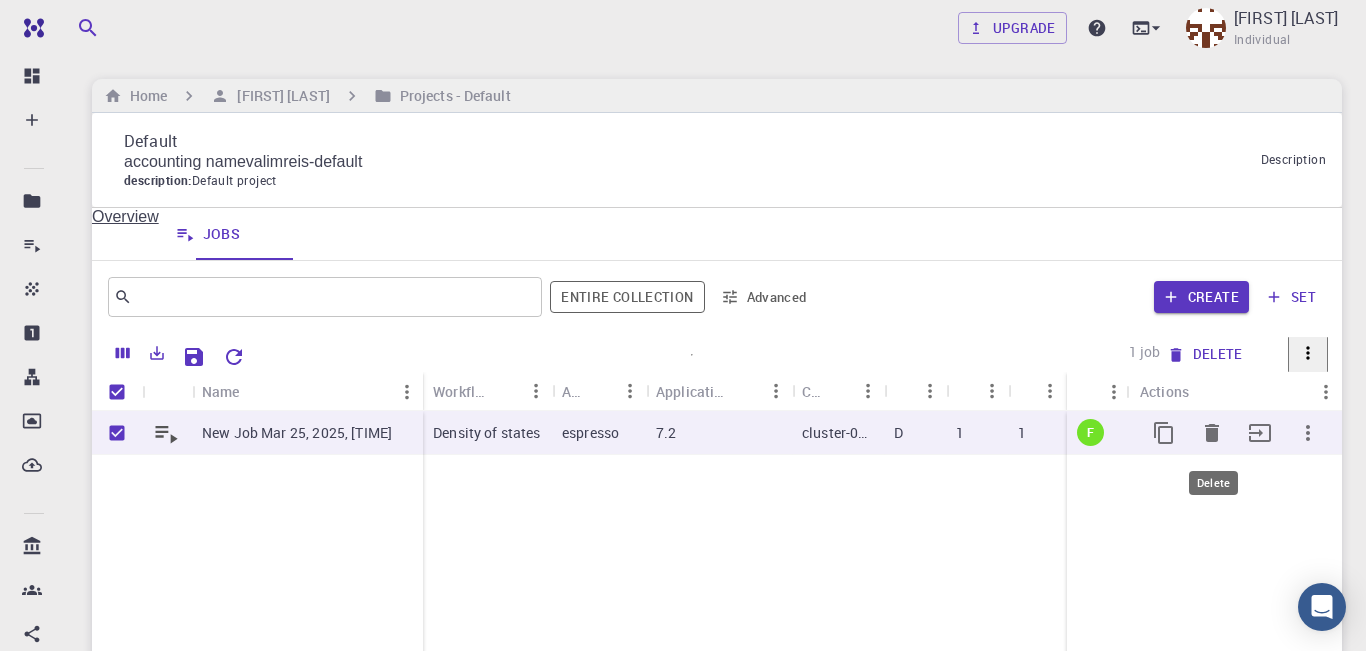 click 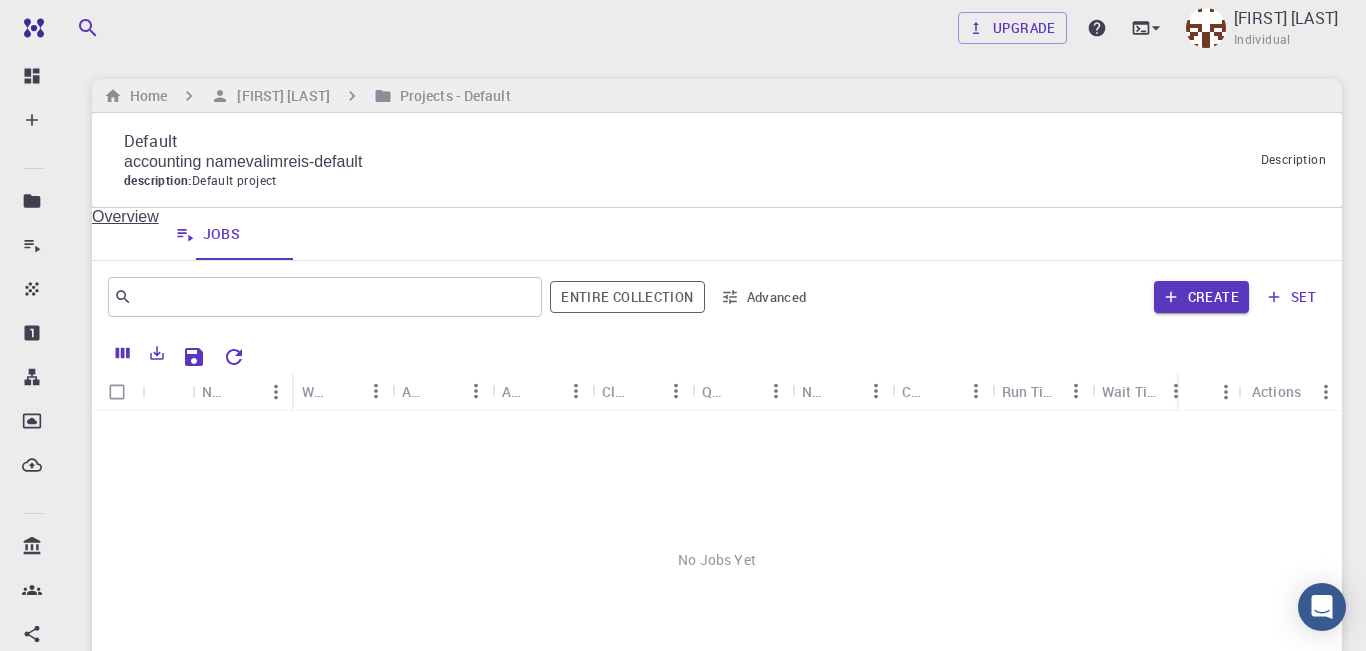 checkbox on "false" 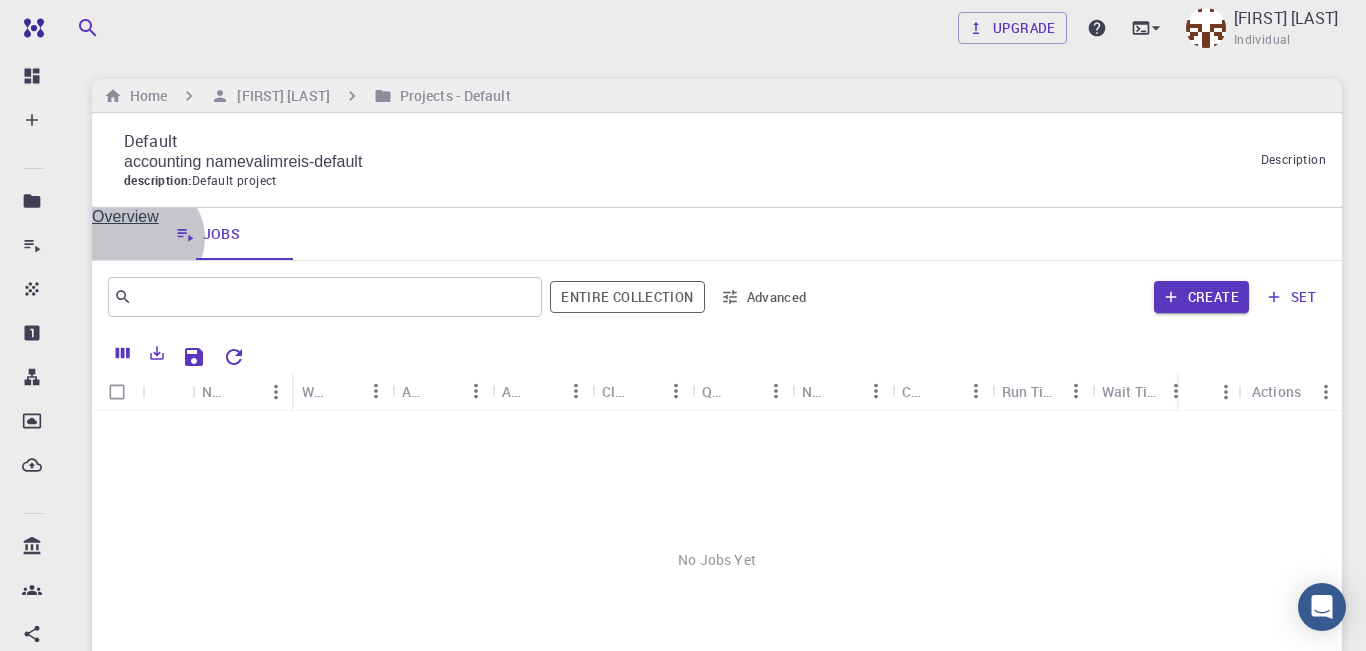 click on "Overview" at bounding box center (125, 234) 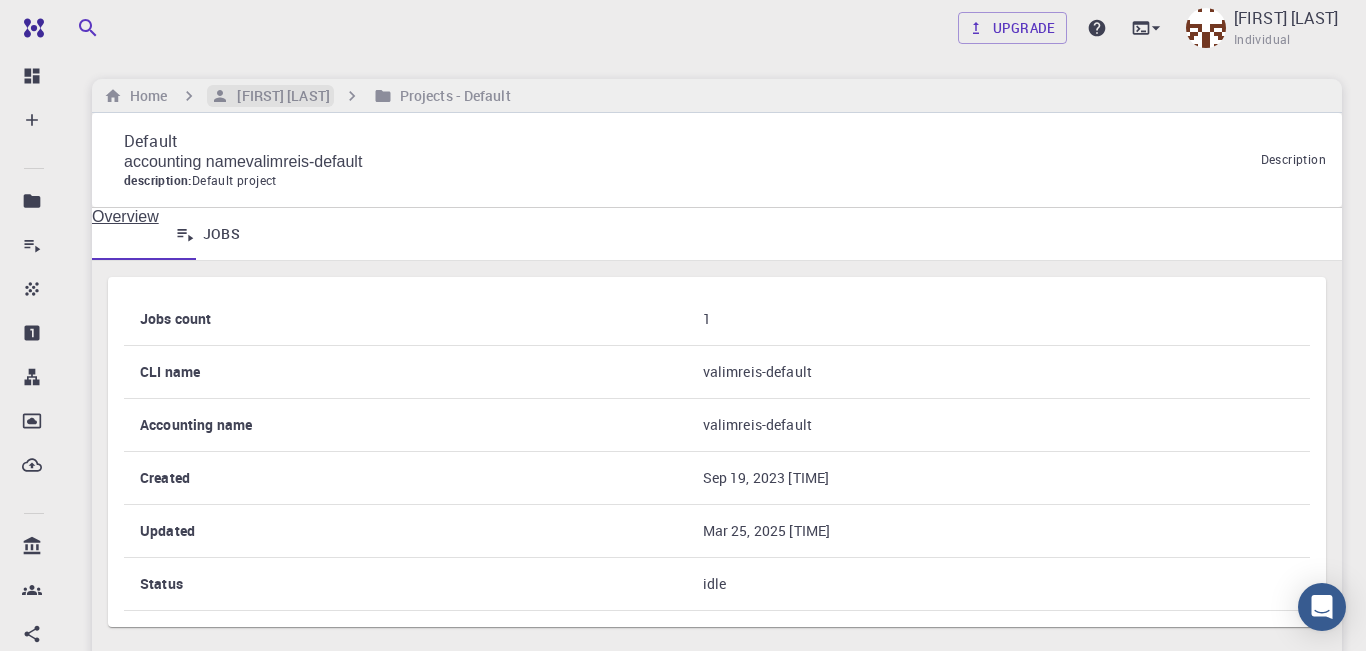 click on "[FIRST] [LAST]" at bounding box center [279, 96] 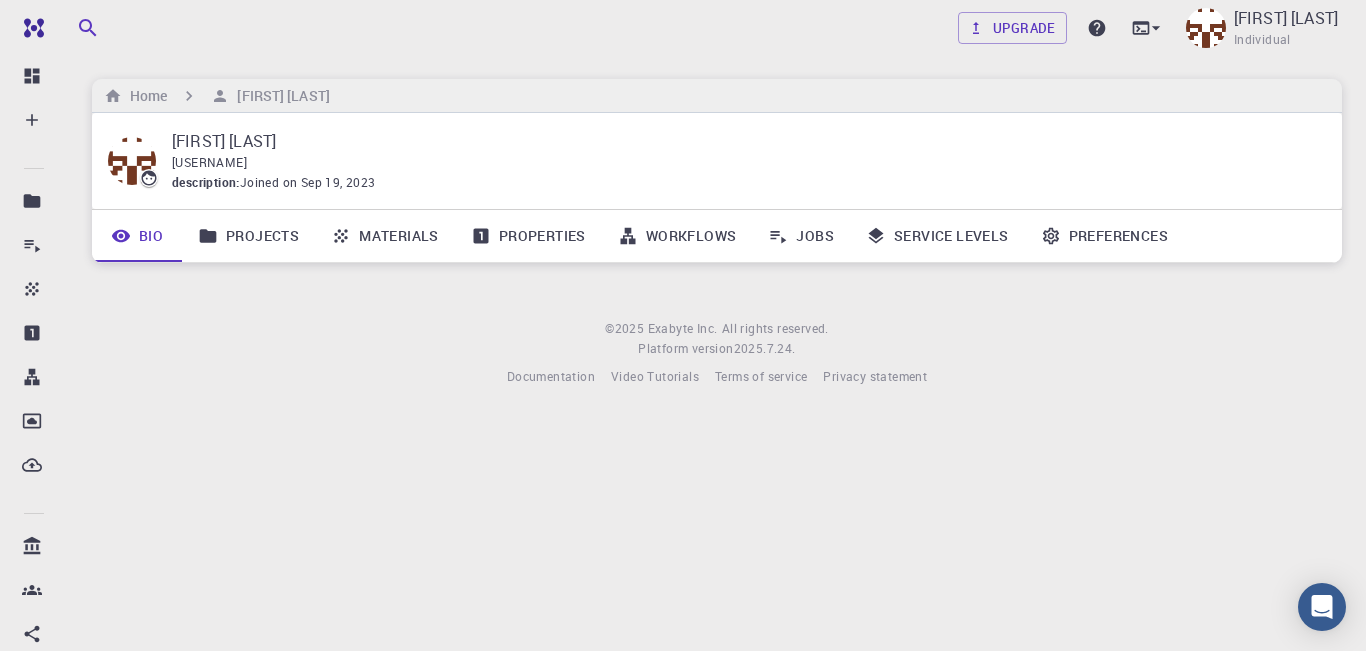 click on "Materials" at bounding box center [385, 236] 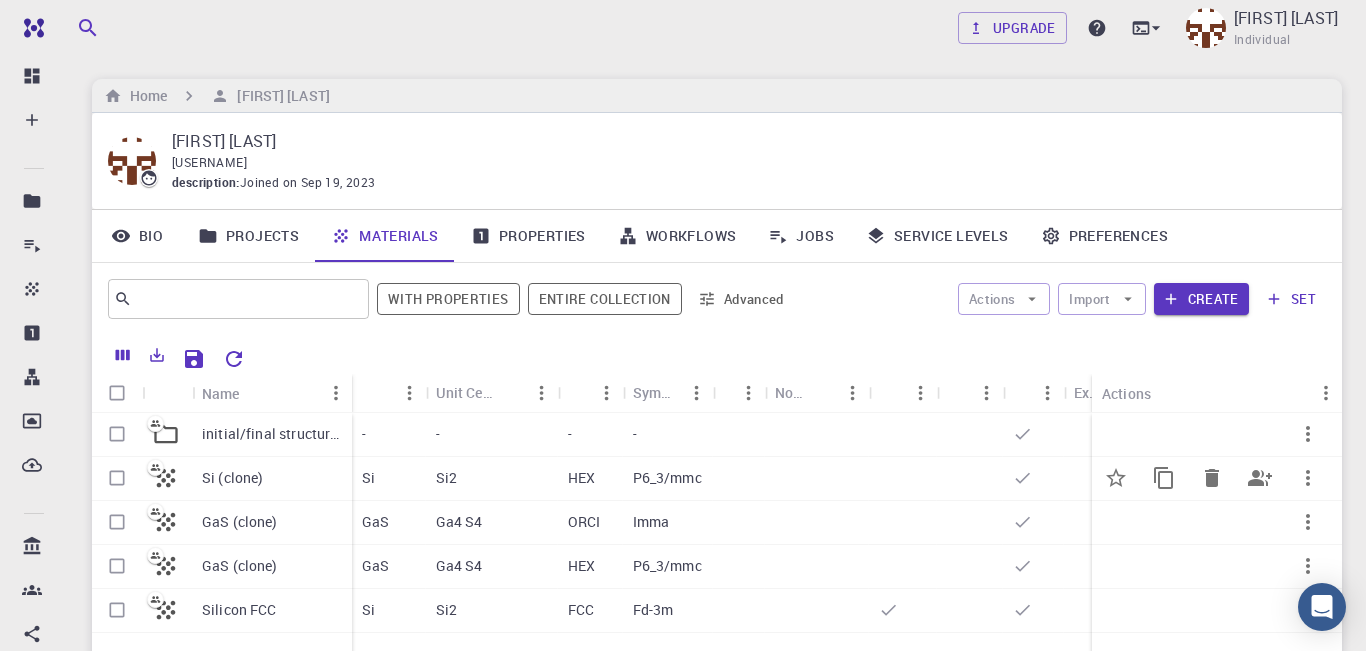 click at bounding box center (117, 478) 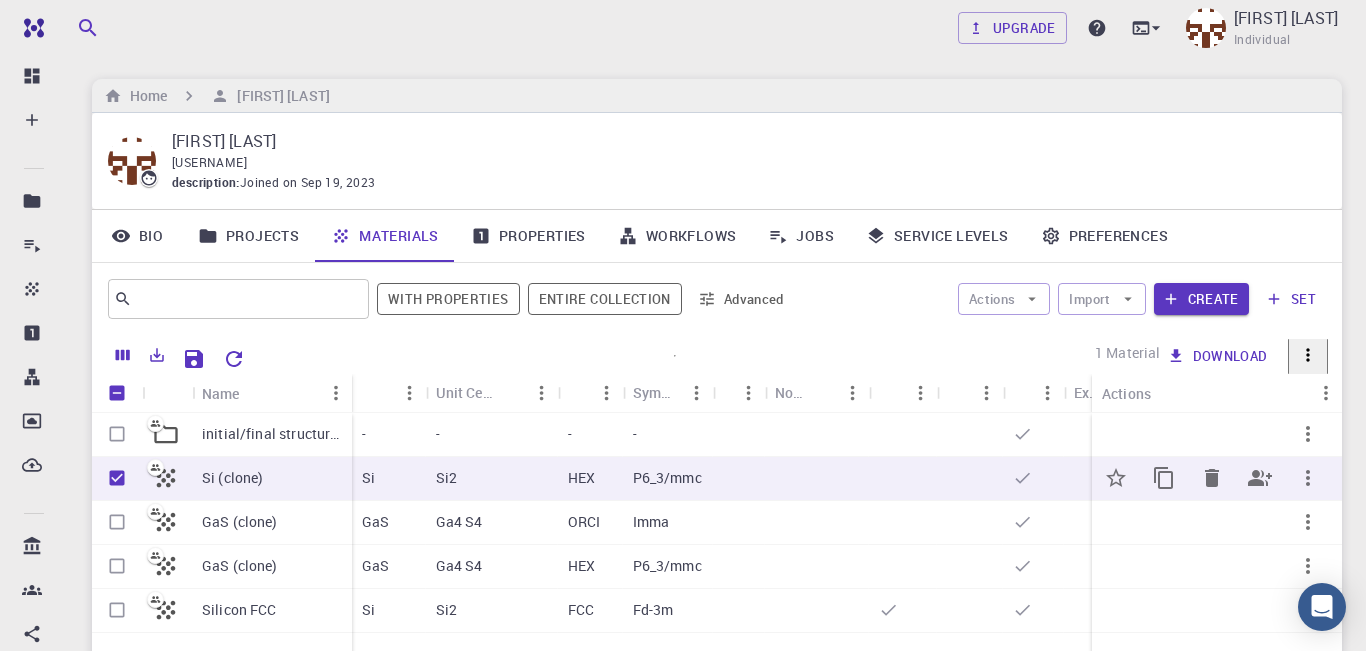 checkbox on "true" 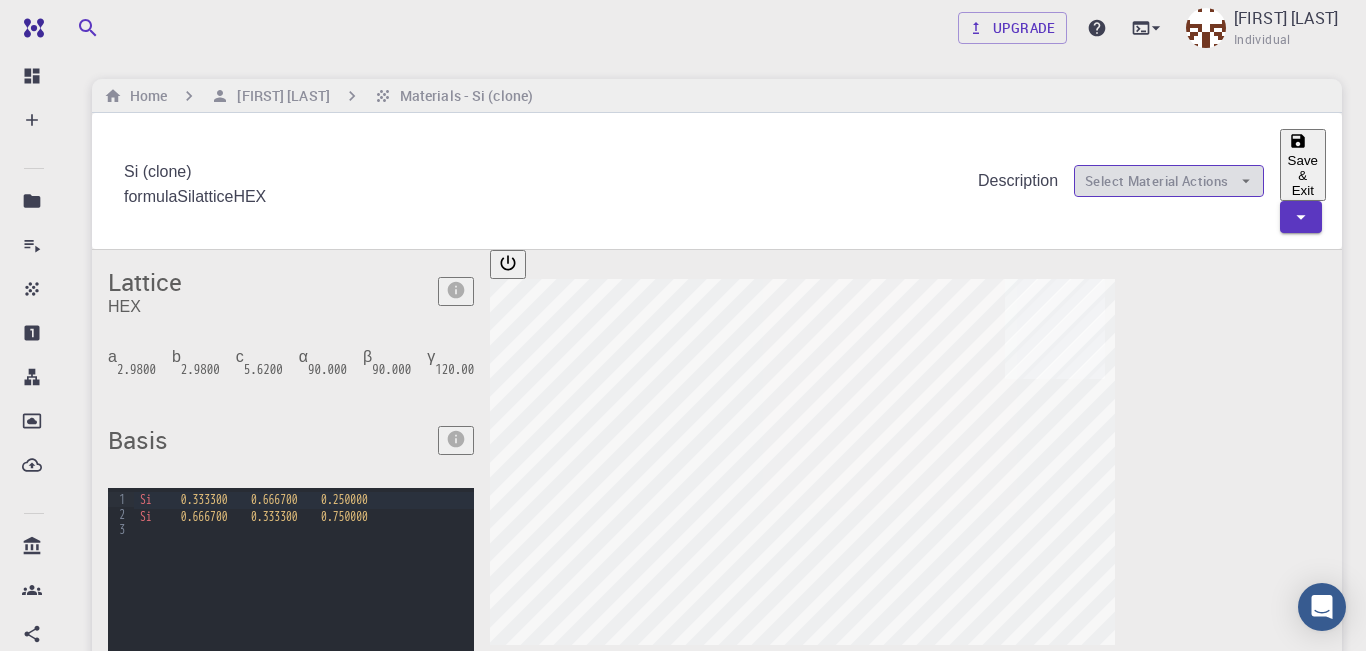 click 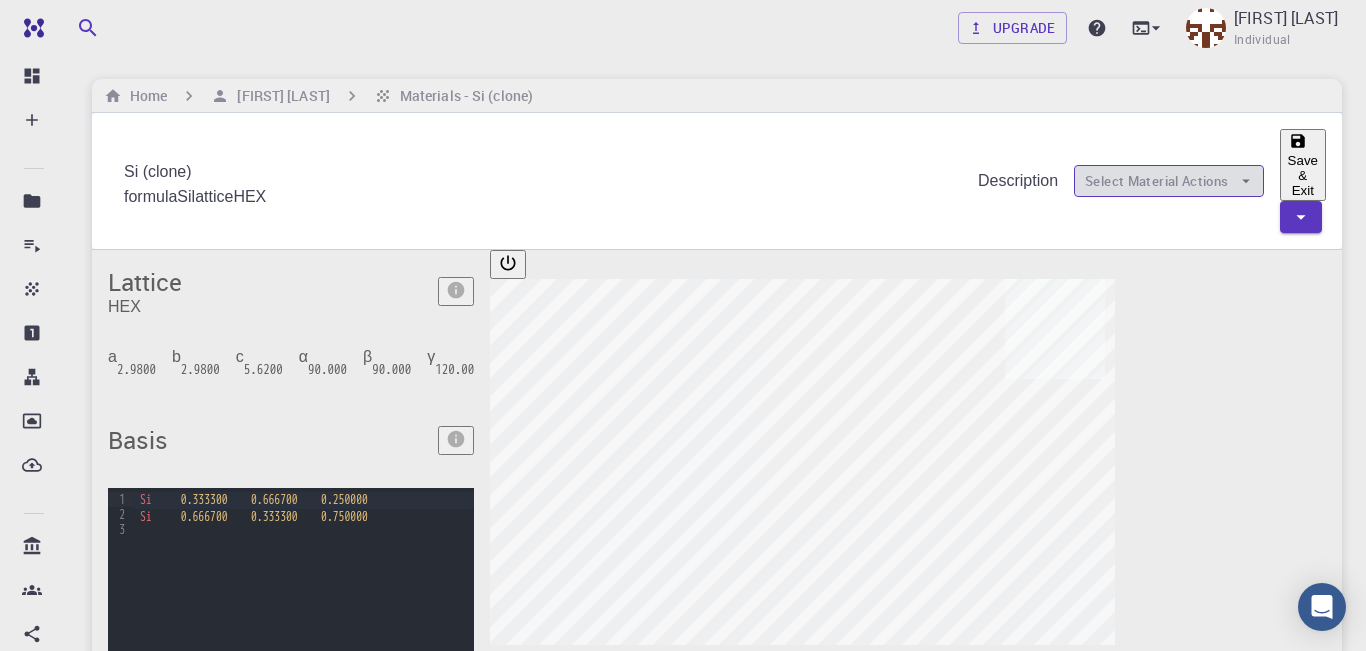 click 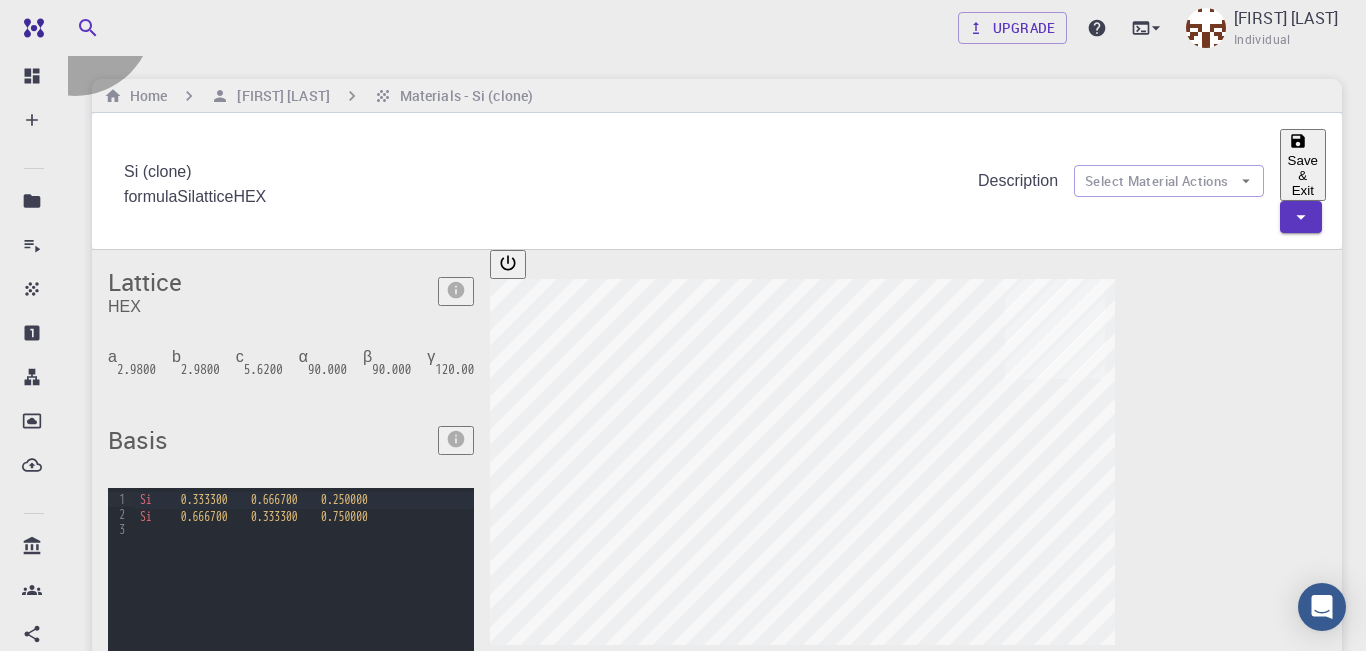 click on "Save & Exit" at bounding box center (1303, 165) 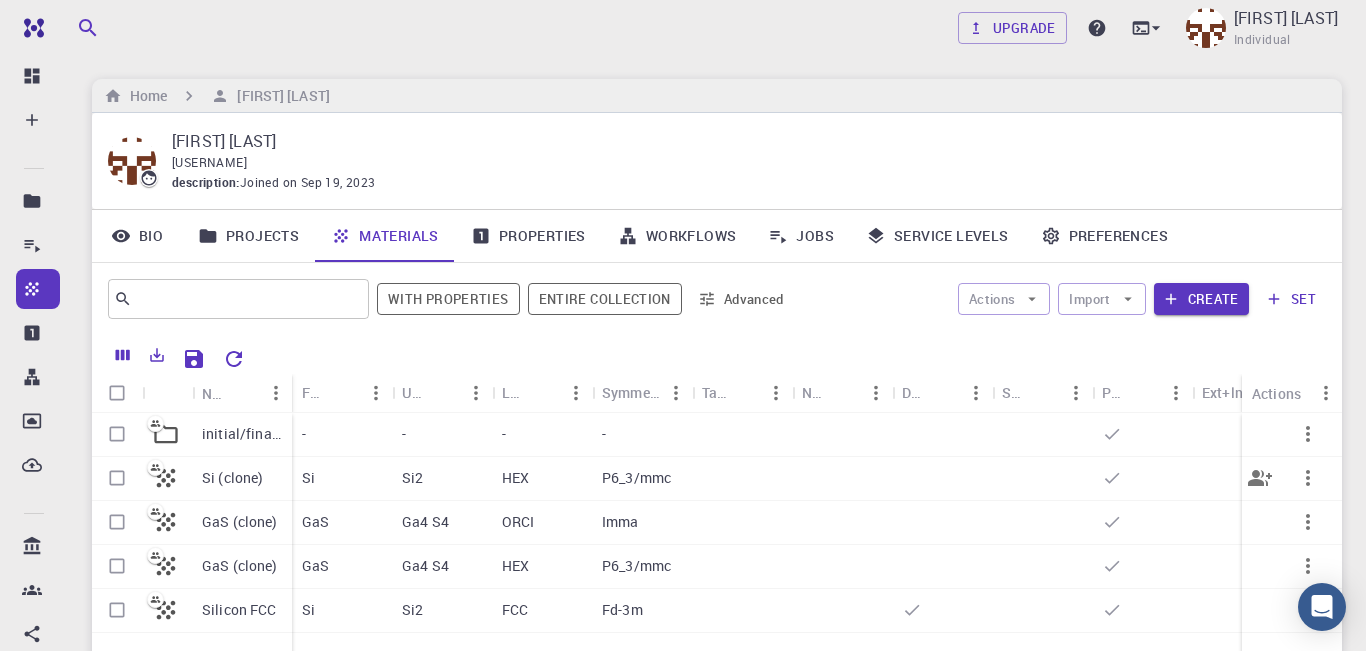click at bounding box center (117, 478) 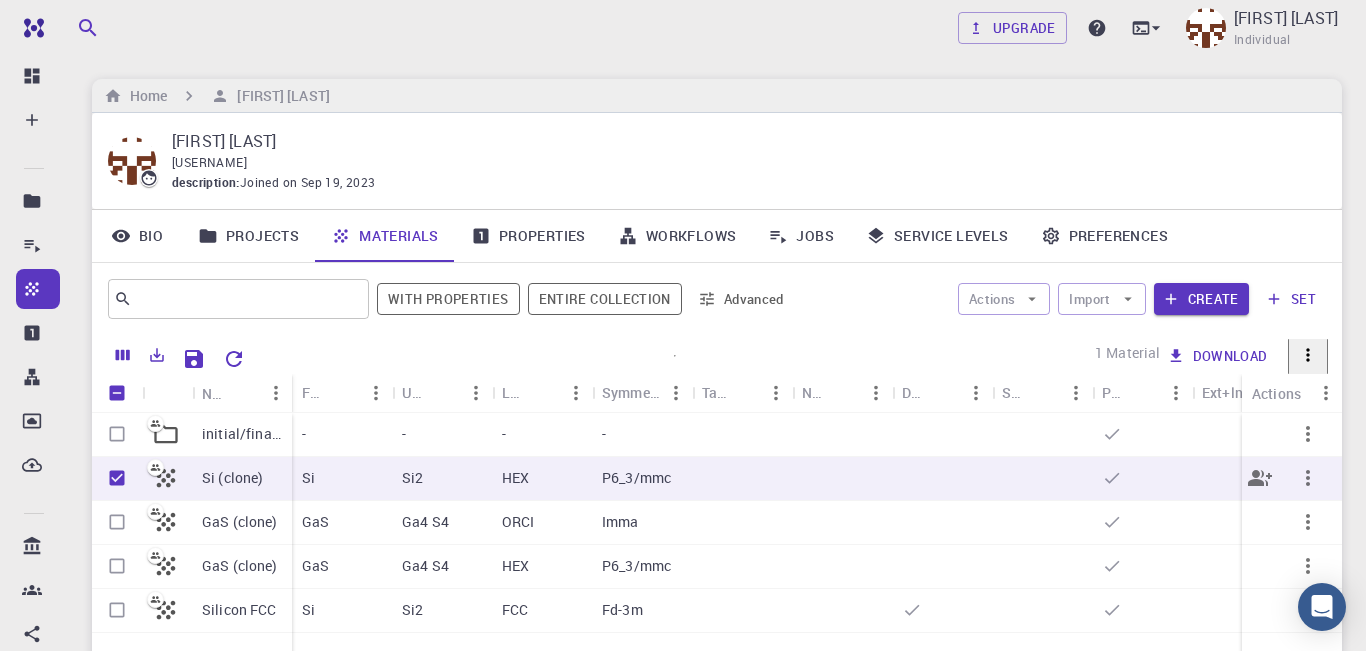 checkbox on "true" 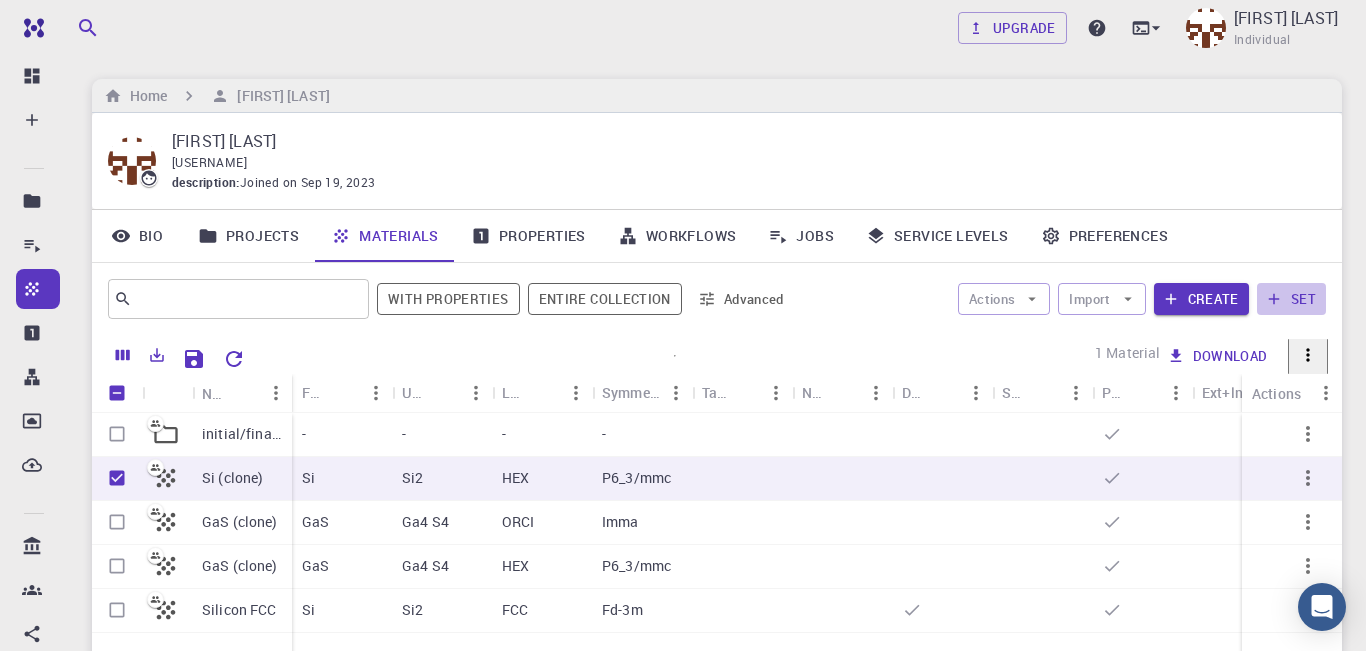 click on "set" at bounding box center [1291, 299] 